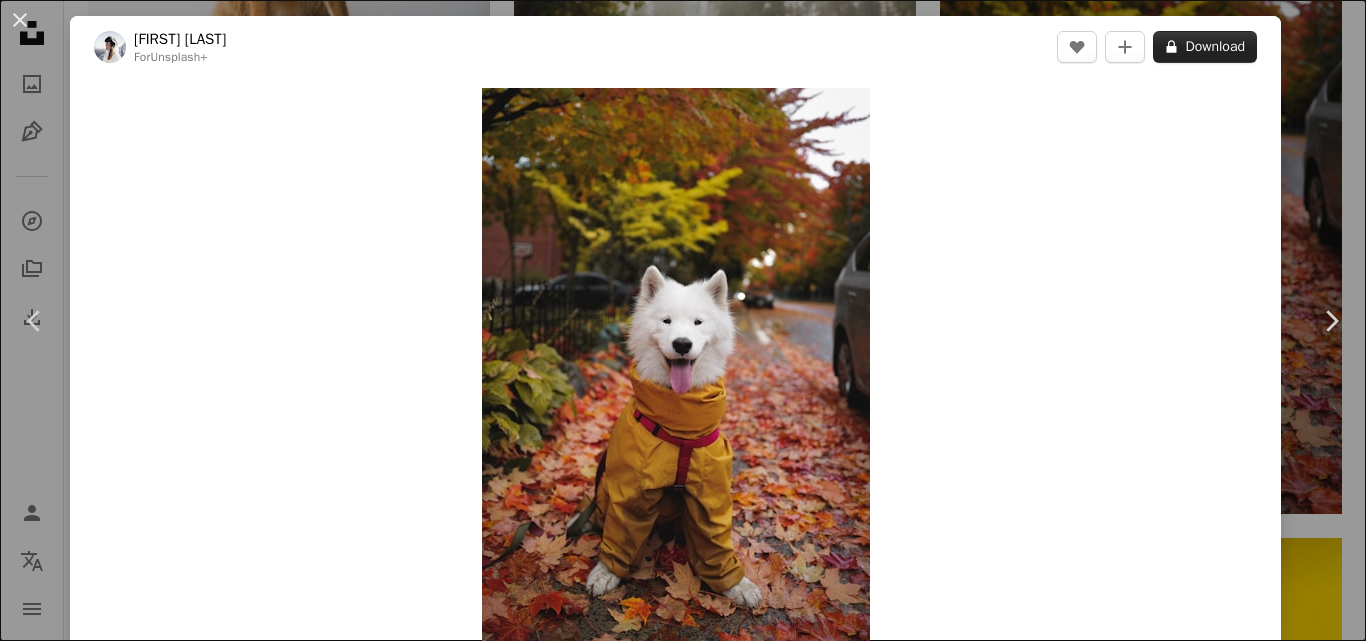 scroll, scrollTop: 5300, scrollLeft: 0, axis: vertical 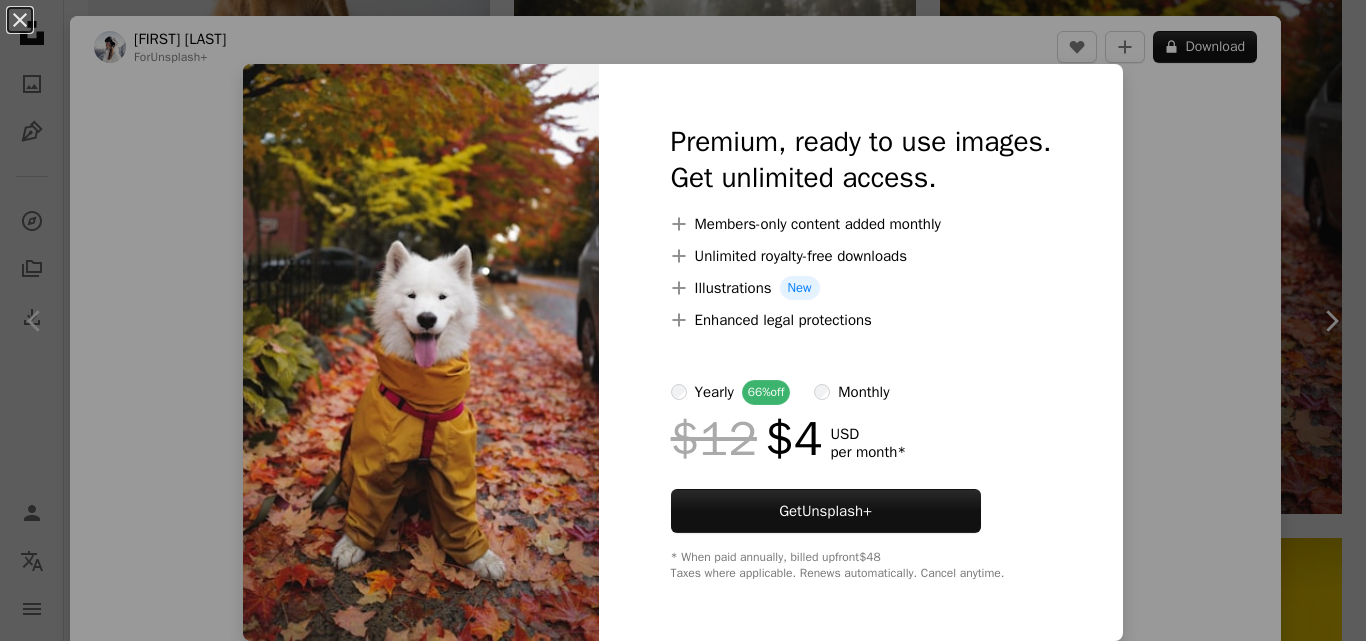 click on "An X shape Premium, ready to use images. Get unlimited access. A plus sign Members-only content added monthly A plus sign Unlimited royalty-free downloads A plus sign Illustrations  New A plus sign Enhanced legal protections yearly 66%  off monthly $12   $4 USD per month * Get  Unsplash+ * When paid annually, billed upfront  $48 Taxes where applicable. Renews automatically. Cancel anytime." at bounding box center (683, 320) 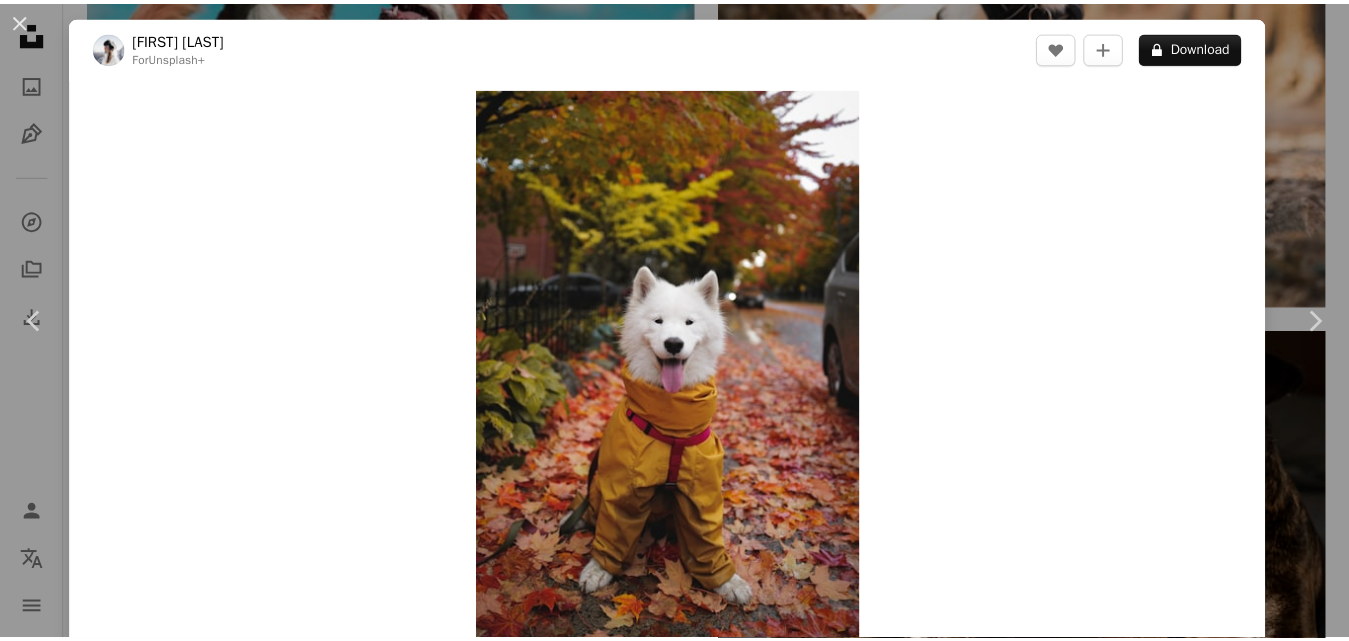 scroll, scrollTop: 400, scrollLeft: 0, axis: vertical 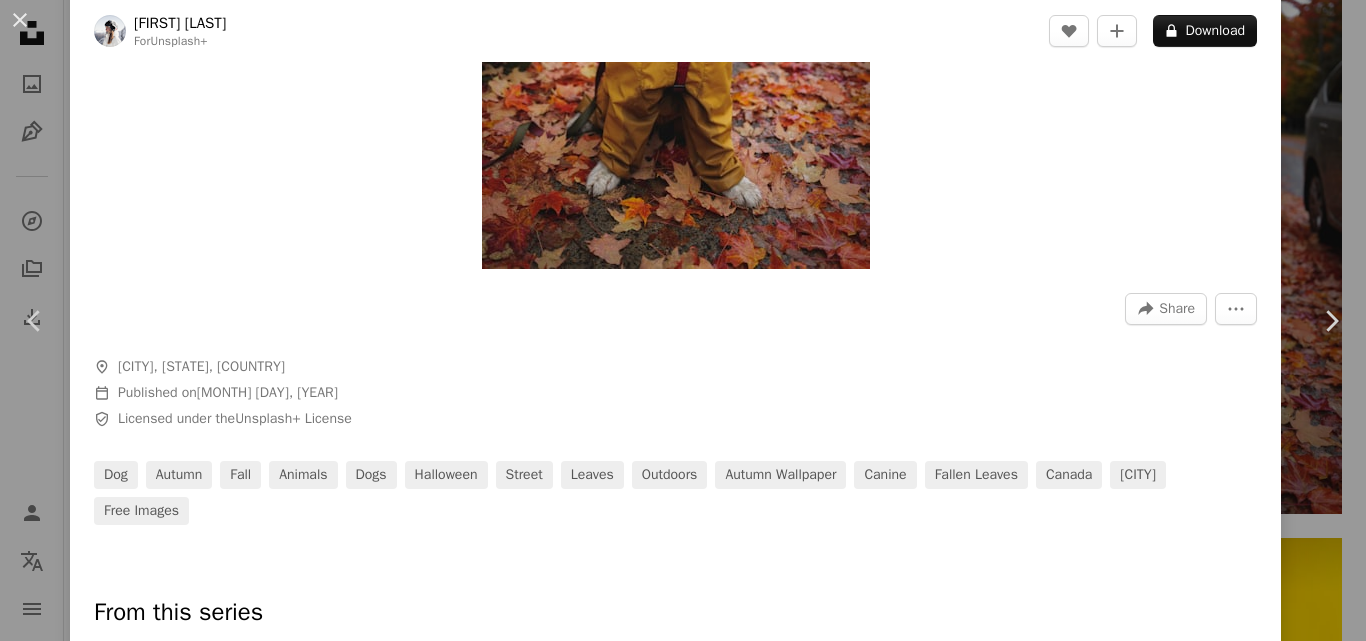 click on "An X shape Chevron left Chevron right Alesia Kazantceva For Unsplash+ A heart A plus sign A lock Download Zoom in A forward-right arrow Share More Actions A map marker [CITY], [STATE], [COUNTRY] Calendar outlined Published on October [DAY], [YEAR] Safety Licensed under the Unsplash+ License dog autumn fall animals dogs halloween street leaves outdoors autumn wallpaper canine fallen leaves [COUNTRY] [CITY] Free images From this series Chevron right Plus sign for Unsplash+ Plus sign for Unsplash+ Plus sign for Unsplash+ Plus sign for Unsplash+ Plus sign for Unsplash+ Related images Plus sign for Unsplash+ A heart A plus sign Alesia Kazantceva For Unsplash+ A lock Download Plus sign for Unsplash+ A heart A plus sign Kateryna Hliznitsova For Unsplash+ A lock Download Plus sign for Unsplash+ A heart A plus sign Valeriia Miller For Unsplash+ A lock Download Plus sign for Unsplash+ A heart A plus sign Jason Hawke 🇨🇦 For Unsplash+ A lock Download Plus sign for Unsplash+ A heart A plus sign Matt Bango For" at bounding box center [683, 320] 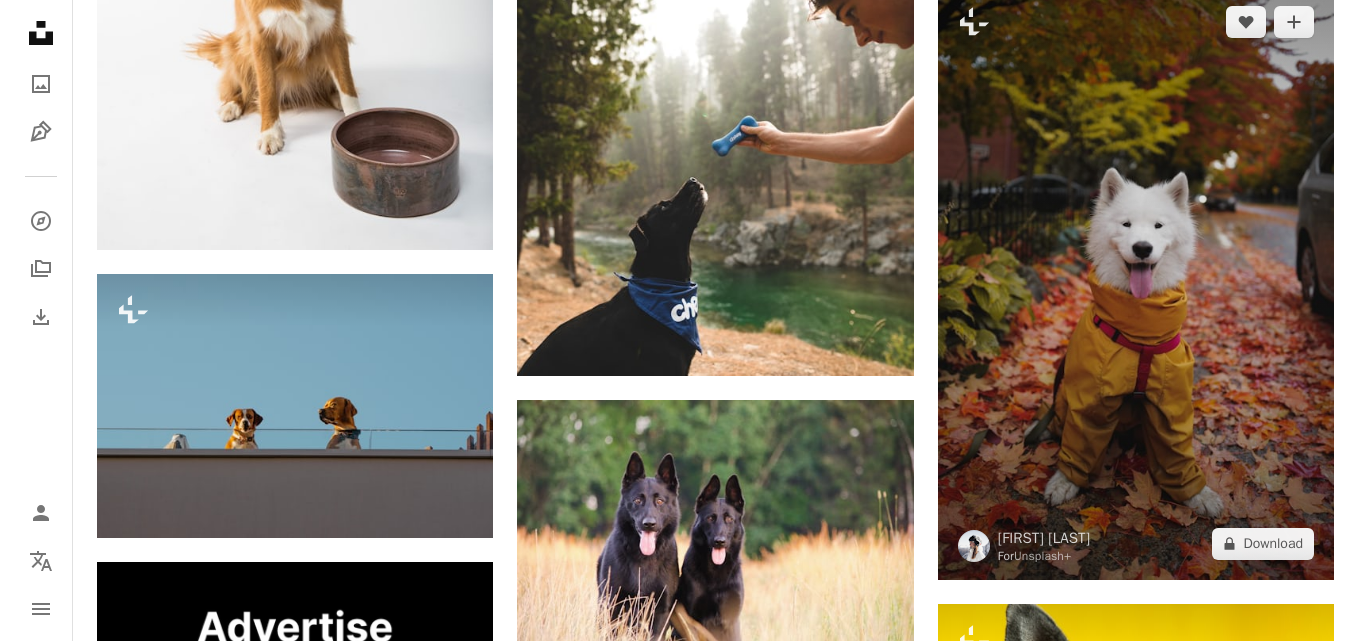 scroll, scrollTop: 5200, scrollLeft: 0, axis: vertical 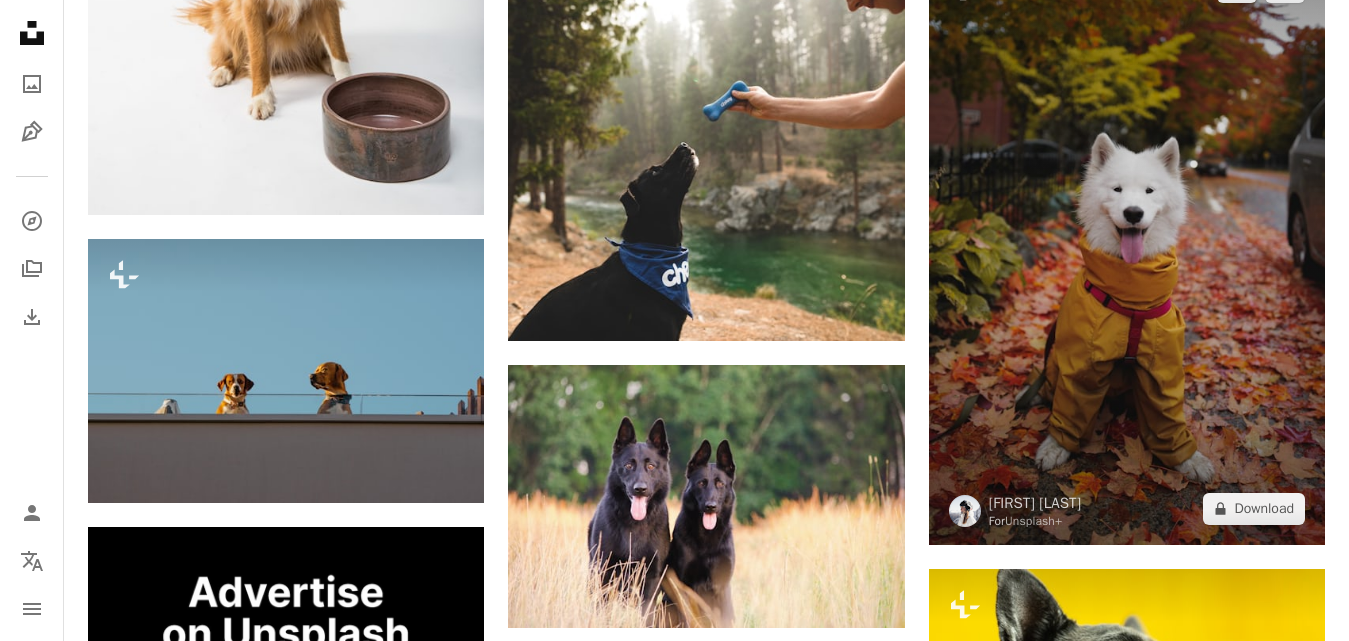 click at bounding box center (1127, 248) 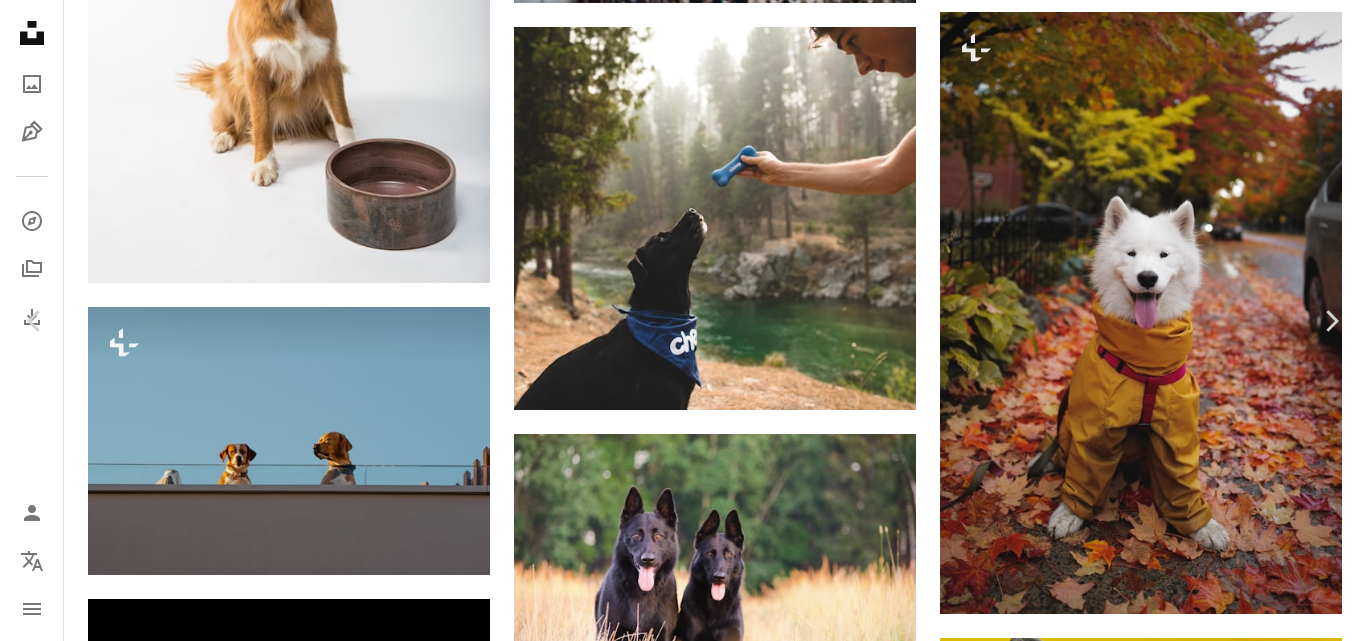 scroll, scrollTop: 300, scrollLeft: 0, axis: vertical 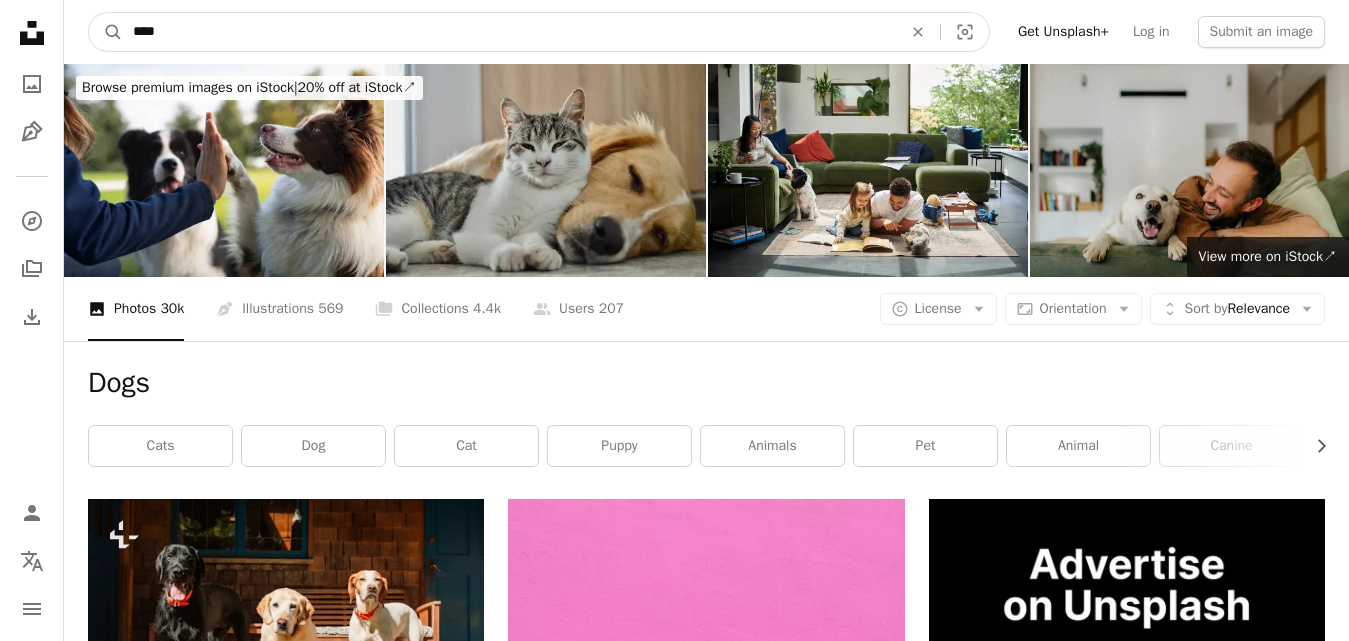 click on "****" at bounding box center (509, 32) 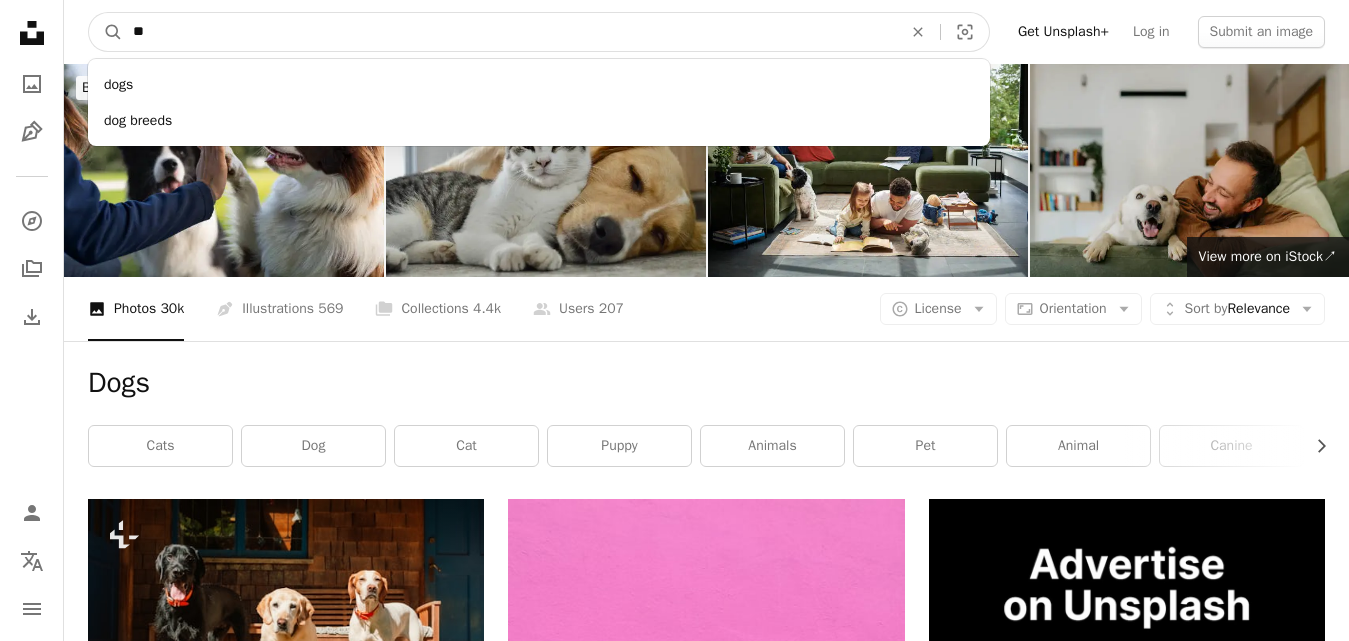 type on "*" 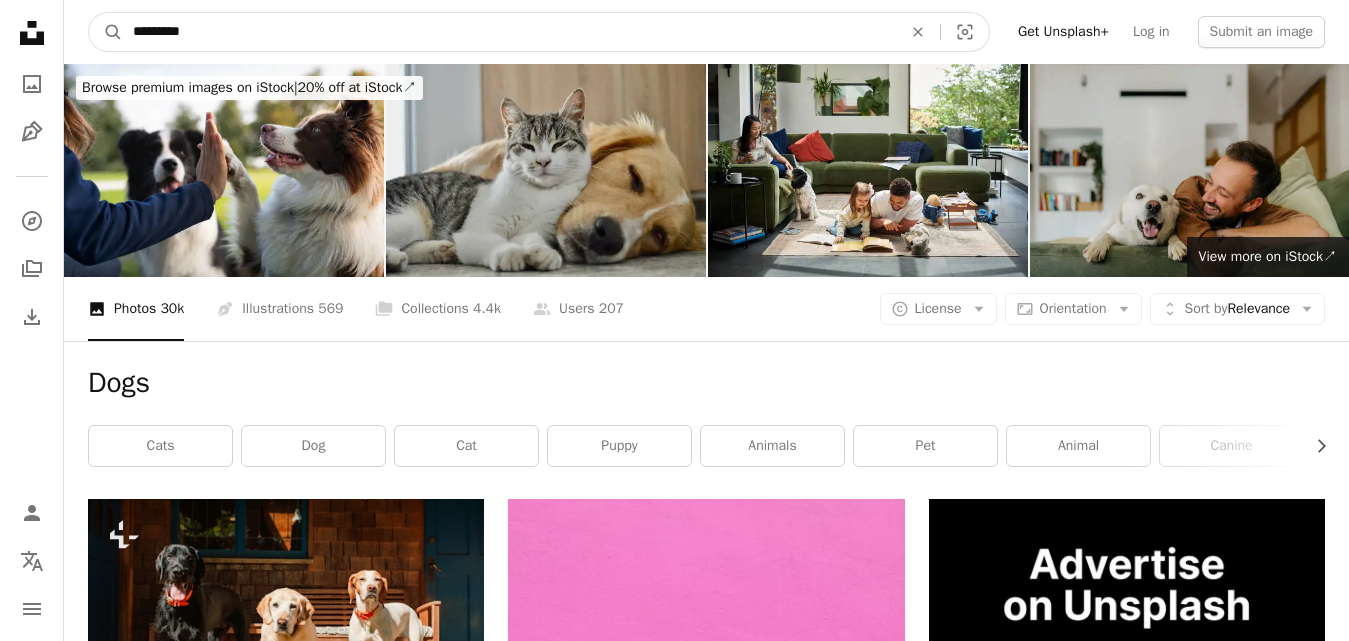 type on "*********" 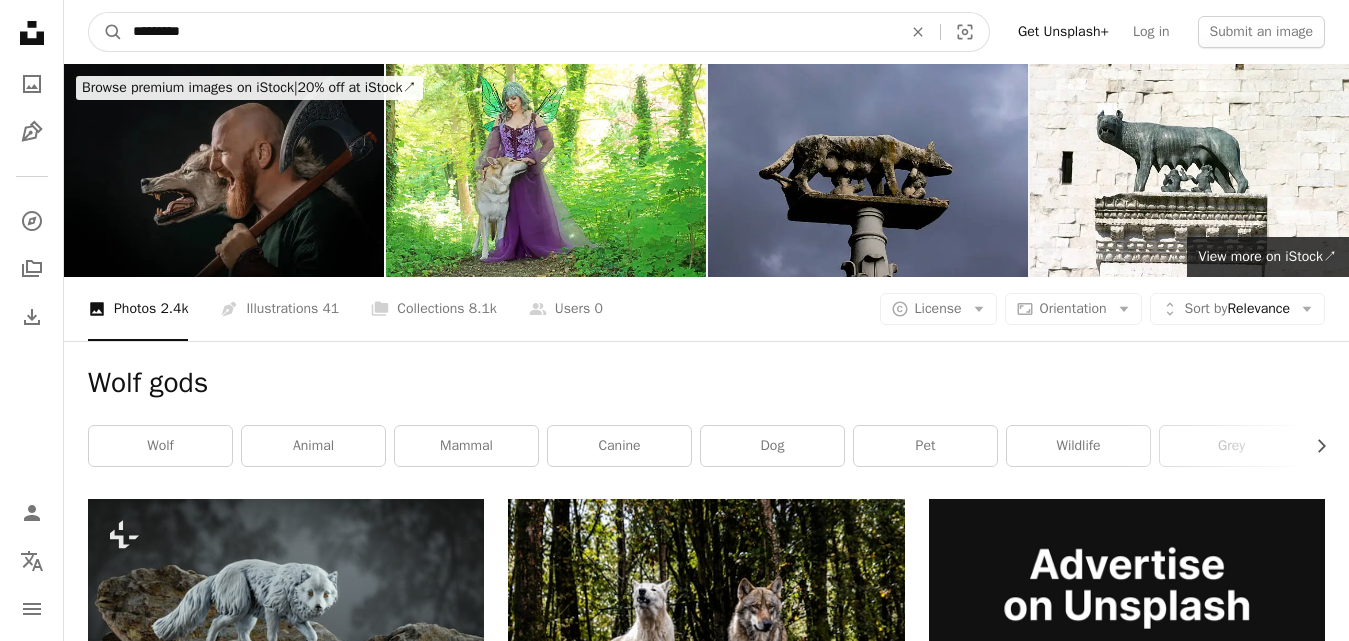 click on "*********" at bounding box center (509, 32) 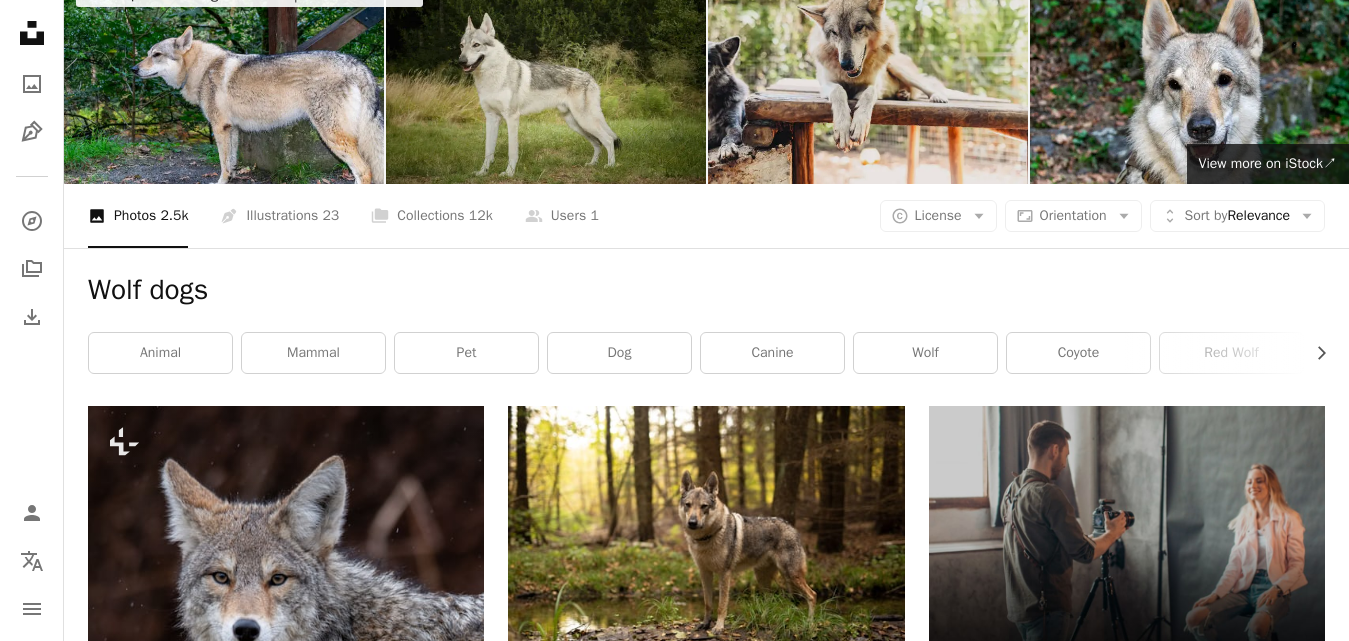scroll, scrollTop: 0, scrollLeft: 0, axis: both 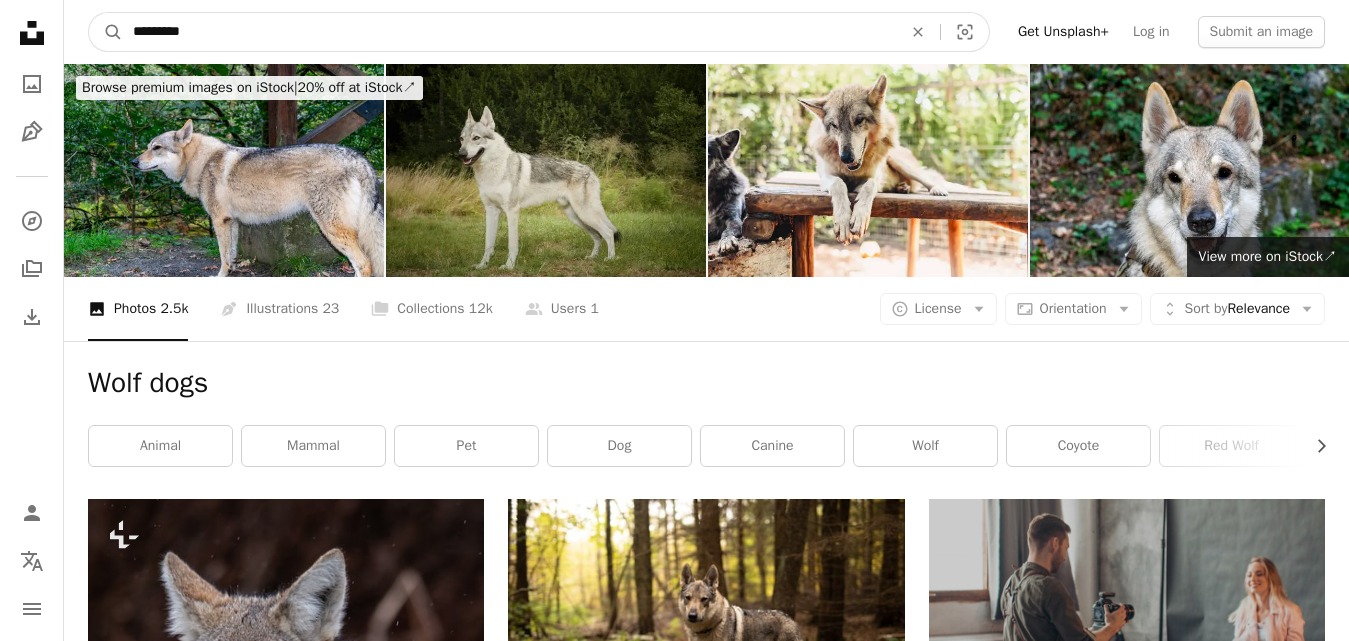 click on "*********" at bounding box center (509, 32) 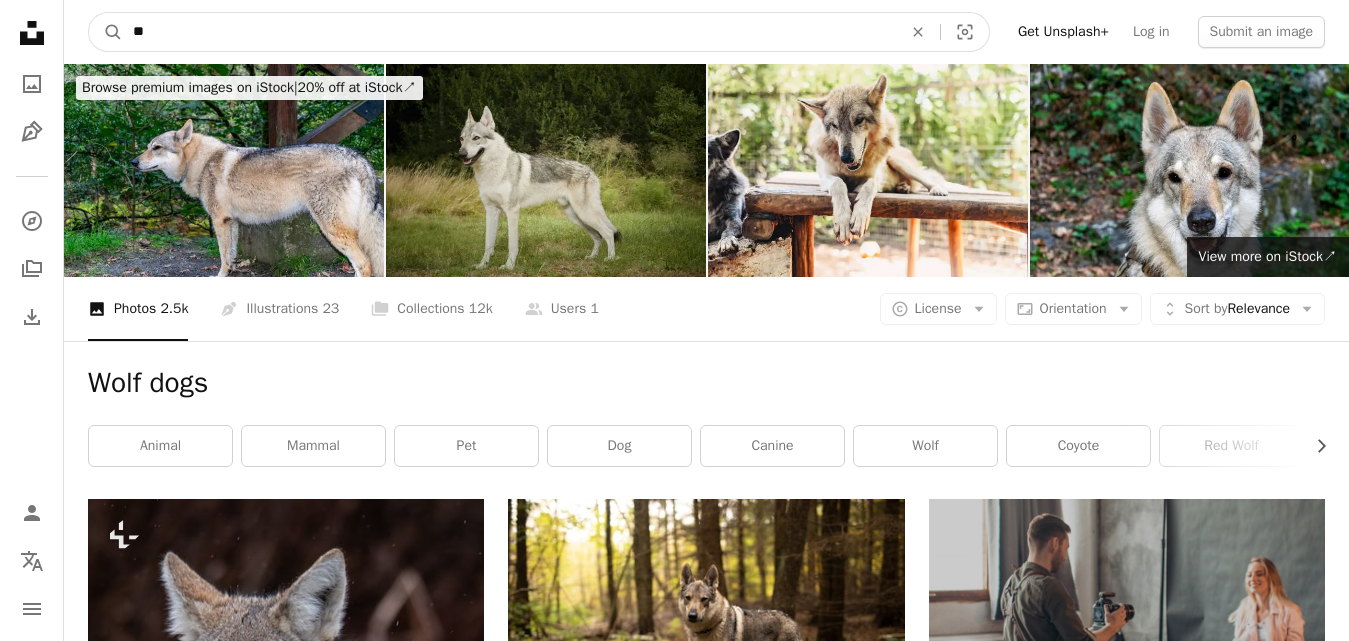 type on "*" 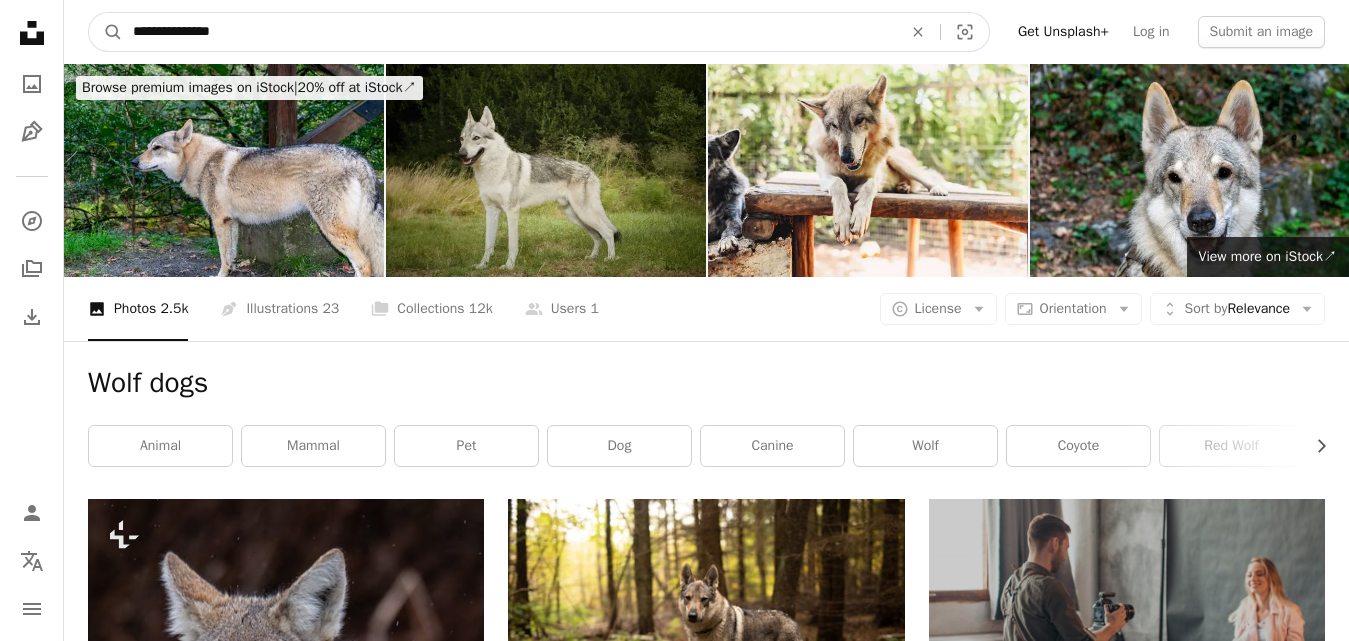 type on "**********" 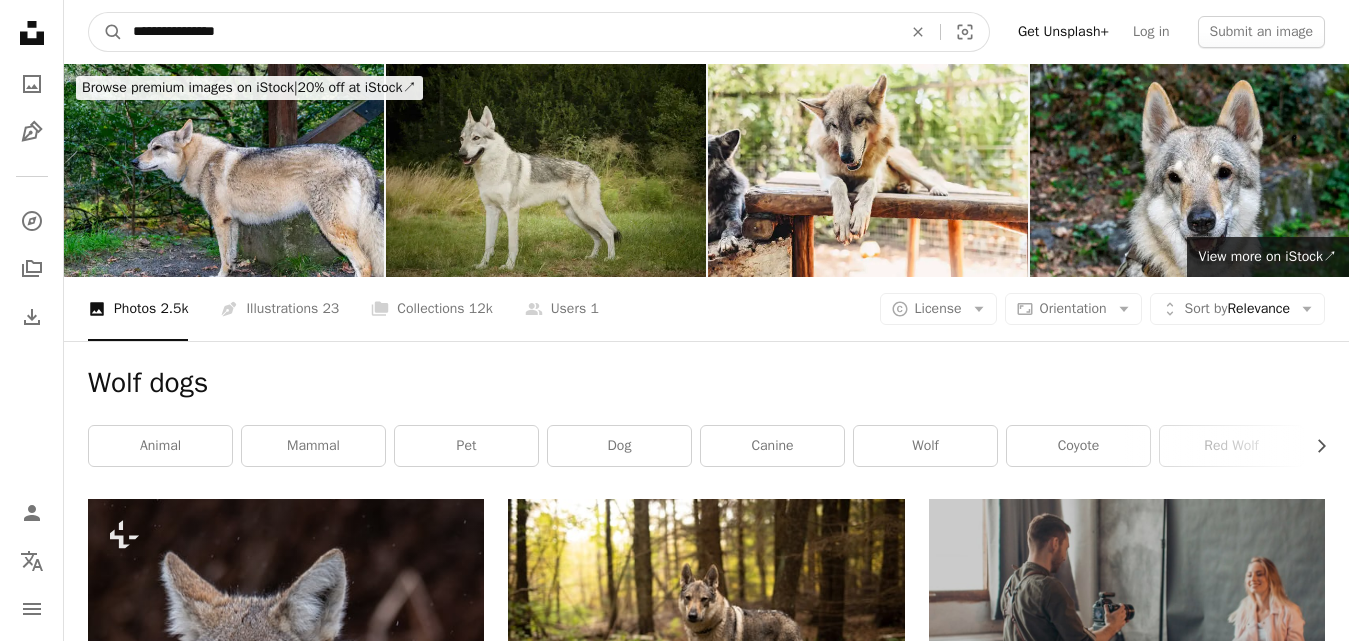 click on "A magnifying glass" at bounding box center (106, 32) 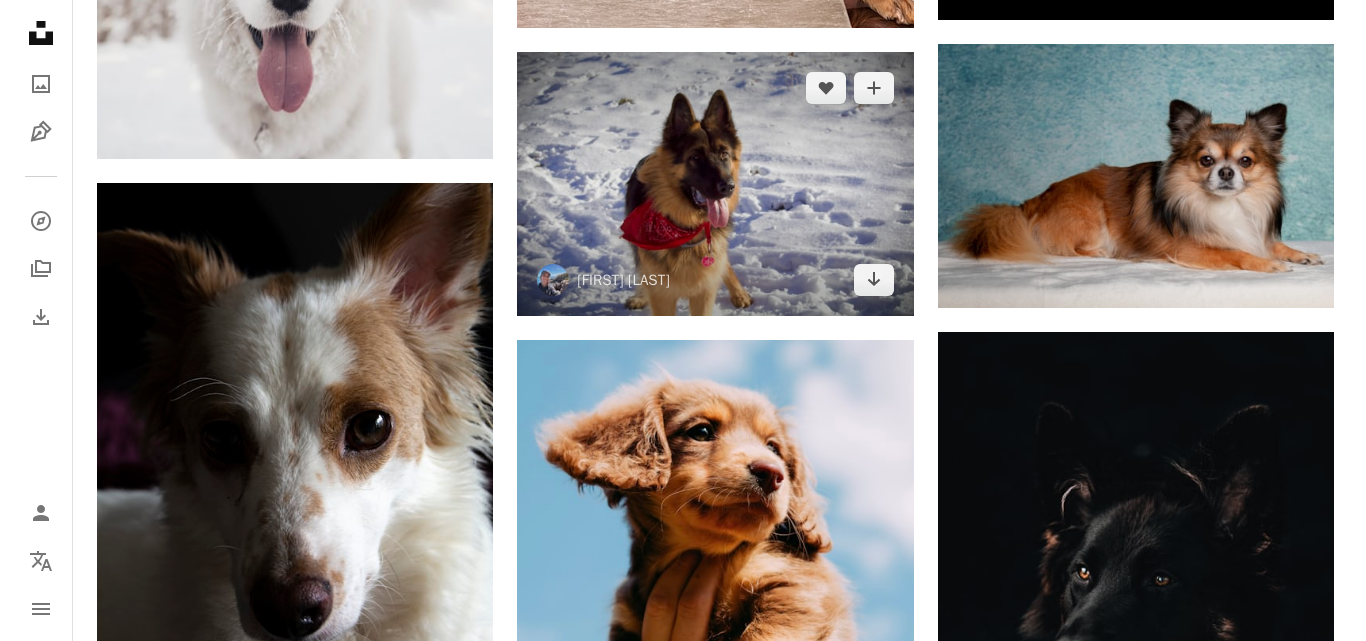 scroll, scrollTop: 1006, scrollLeft: 0, axis: vertical 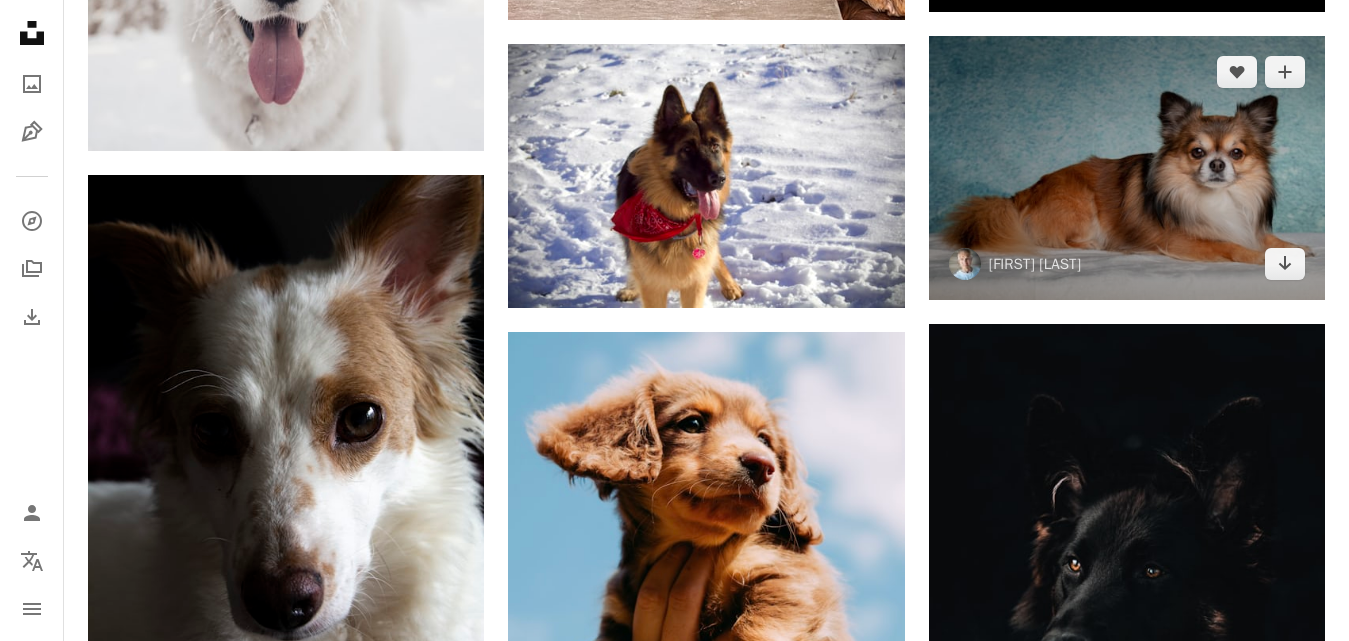 click at bounding box center [1127, 168] 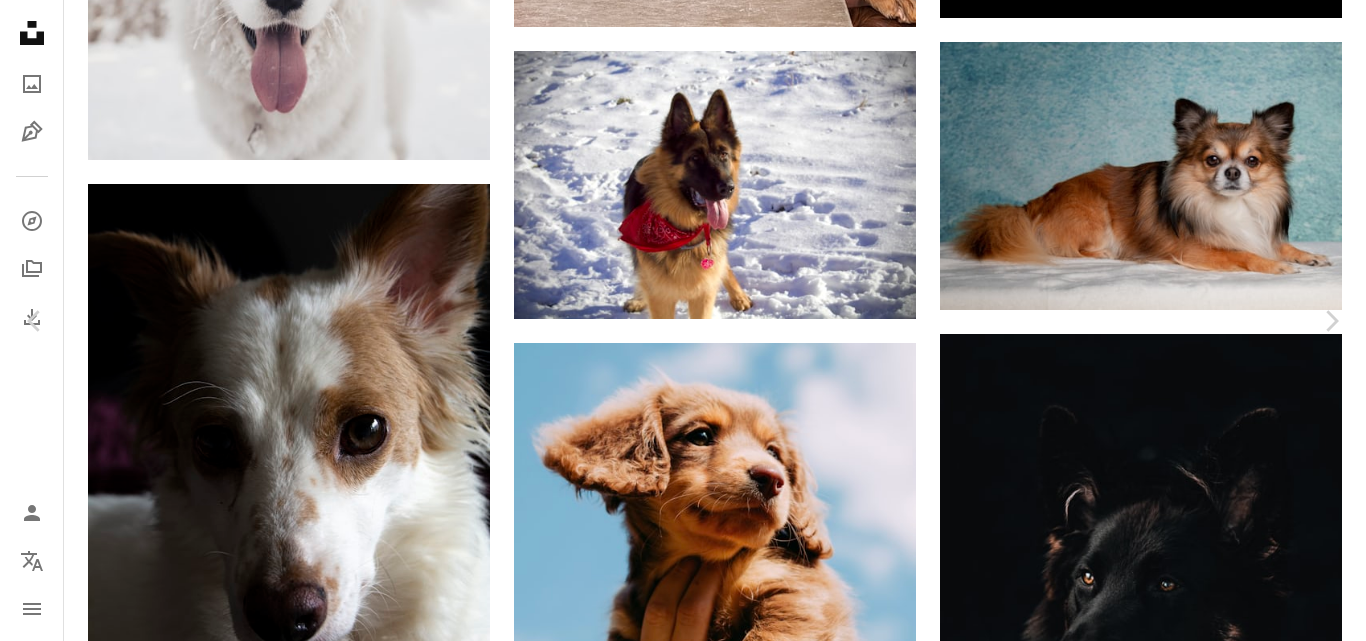scroll, scrollTop: 0, scrollLeft: 0, axis: both 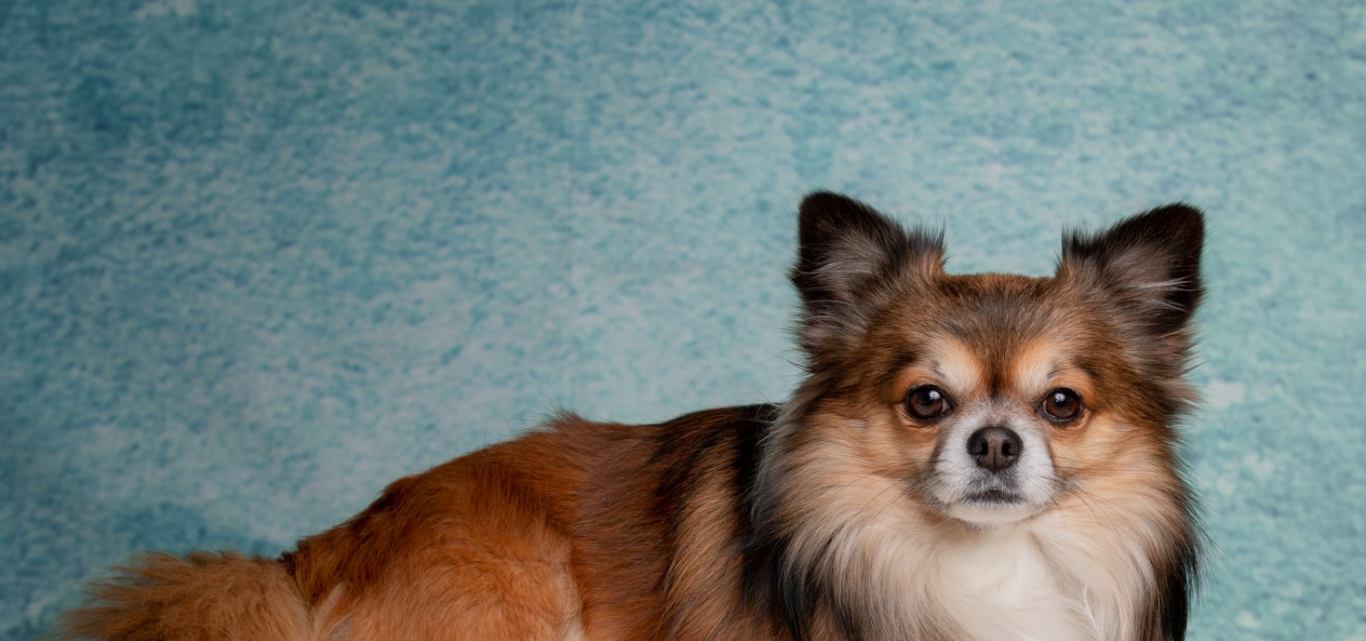 type 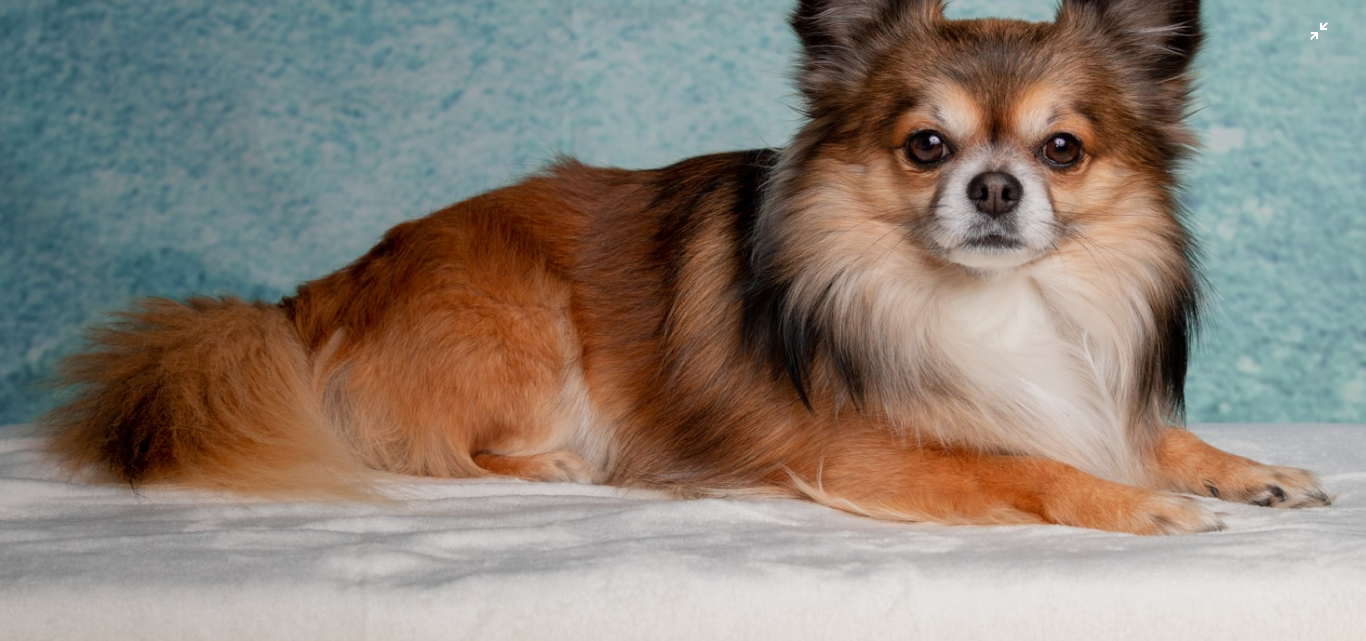 scroll, scrollTop: 258, scrollLeft: 0, axis: vertical 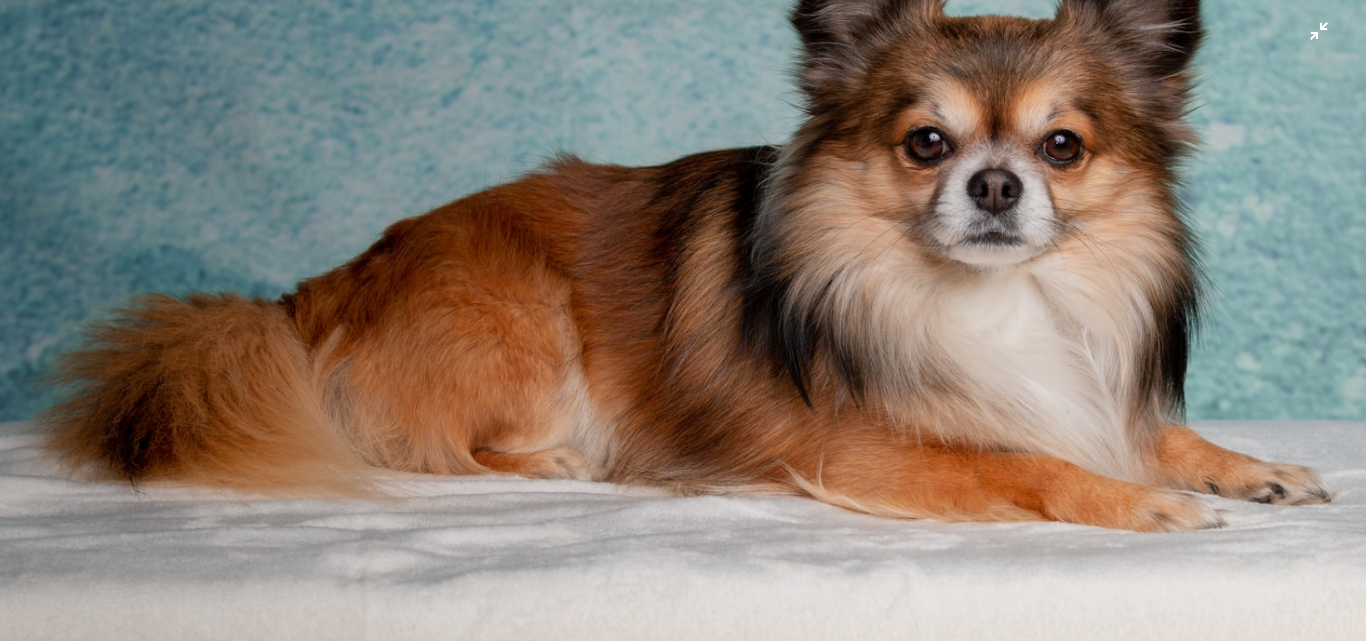 click at bounding box center [683, 197] 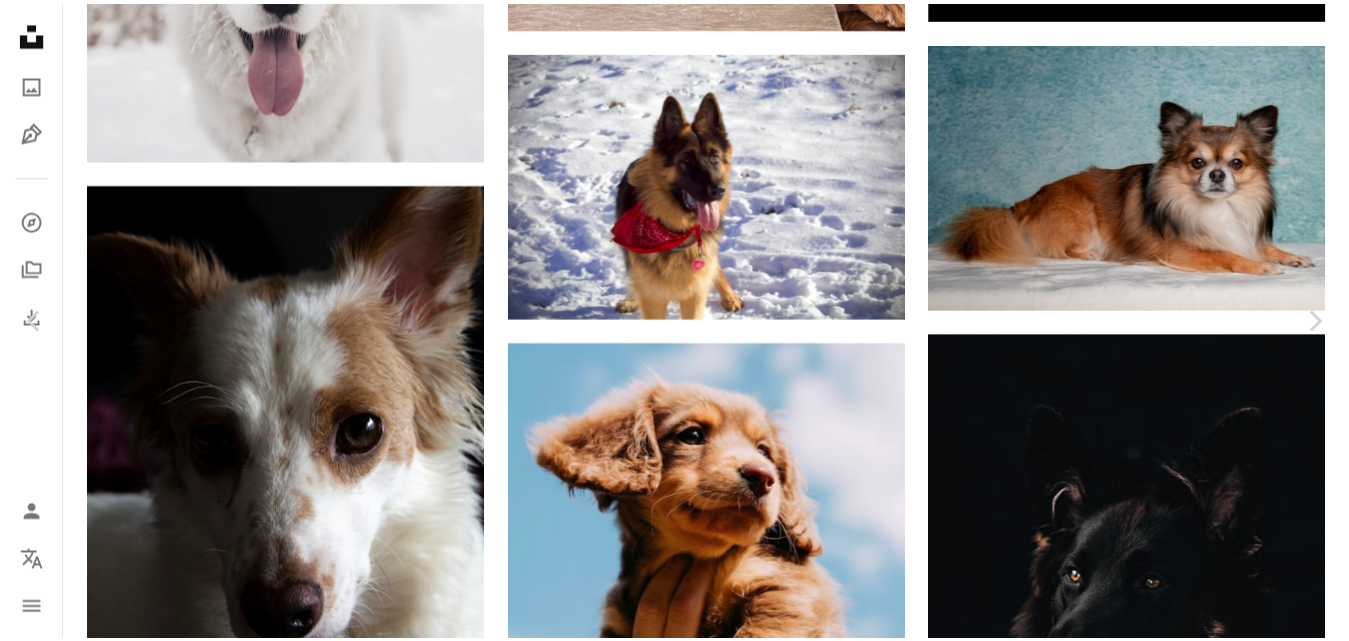 scroll, scrollTop: 27, scrollLeft: 0, axis: vertical 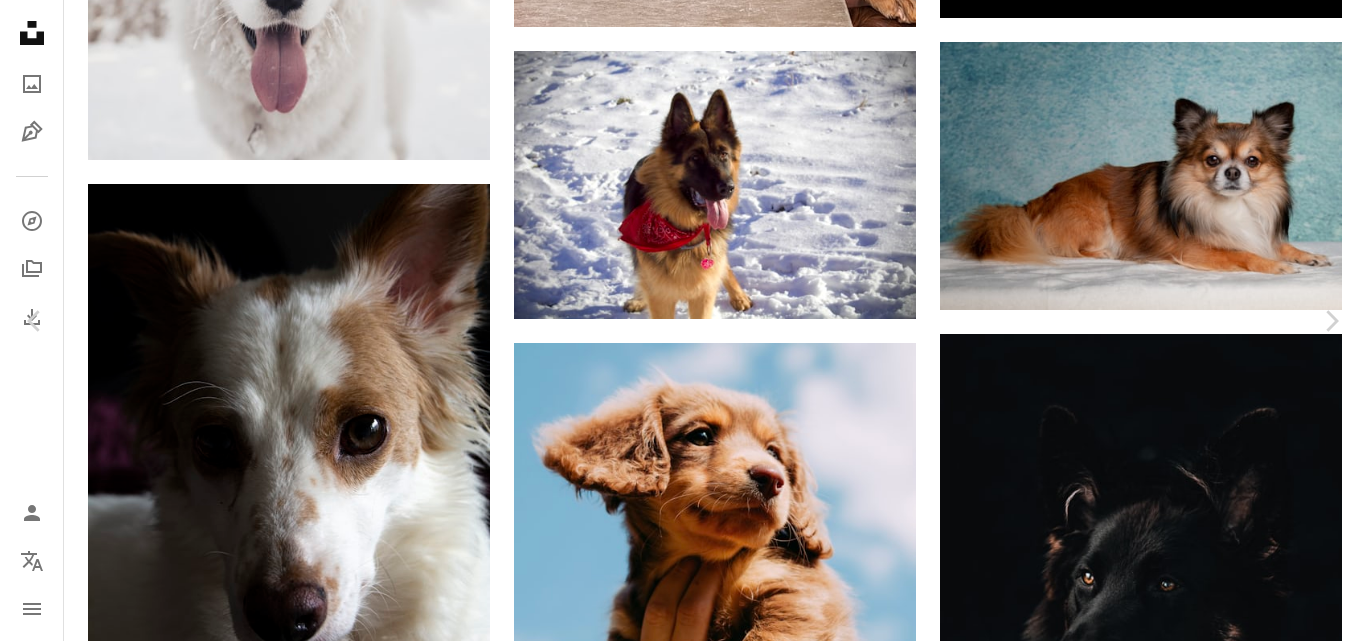 click on "Chevron down" 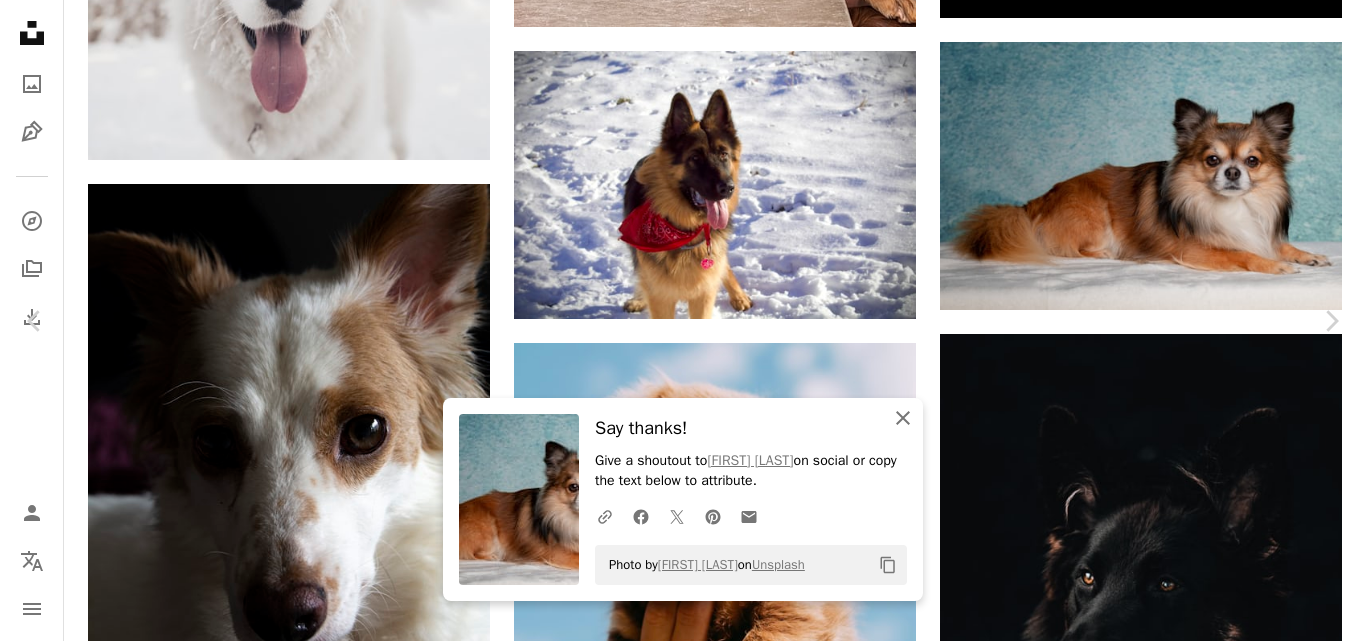 drag, startPoint x: 899, startPoint y: 414, endPoint x: 923, endPoint y: 415, distance: 24.020824 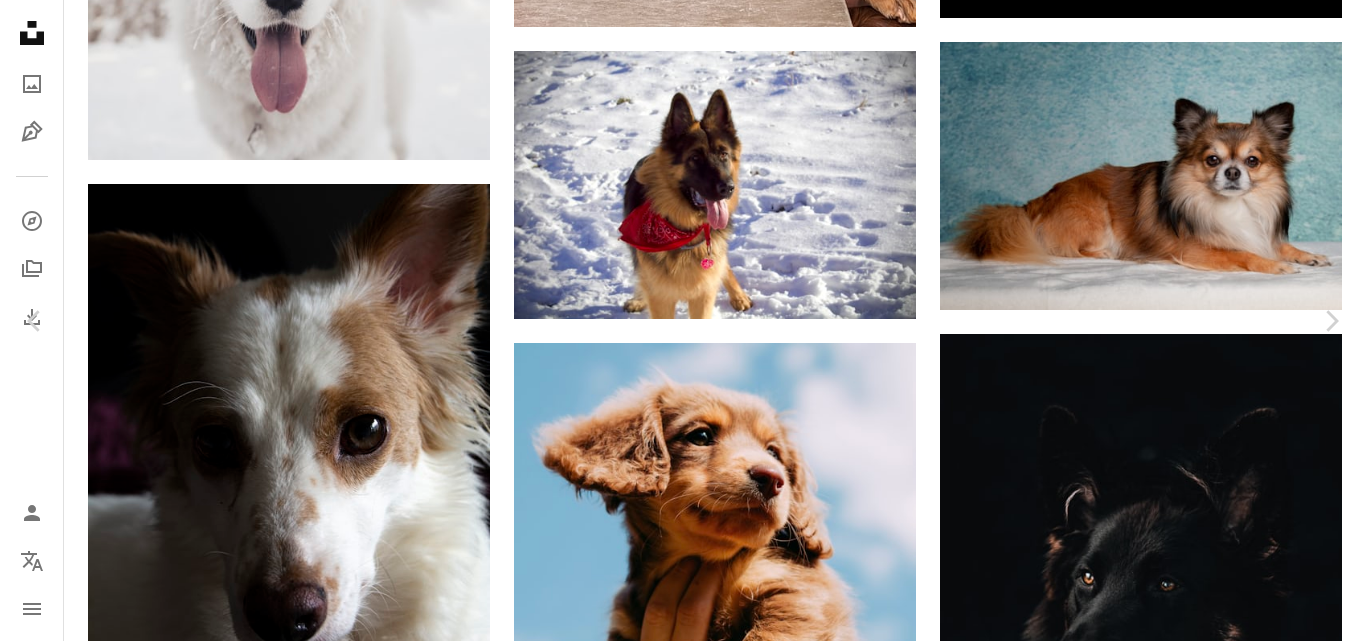 click on "An X shape Chevron left Chevron right [FIRST] [LAST] [FIRST] A heart A plus sign Download free Chevron down Zoom in Views 403,338 Downloads 2,456 A forward-right arrow Share Info icon Info More Actions Calendar outlined Published on  [DATE], [YEAR] Camera Canon, EOS 70D Safety Free to use under the  Unsplash License dog nice long hair chihuahua small dog animal pet brown mammal canine cocker spaniel spaniel papillon Free images Browse premium related images on iStock  |  Save 20% with code UNSPLASH20 View more on iStock  ↗ Related images A heart A plus sign [FIRST] [LAST] Arrow pointing down Plus sign for Unsplash+ A heart A plus sign [FIRST] [LAST] For  Unsplash+ A lock Download Plus sign for Unsplash+ A heart A plus sign [FIRST] [LAST] For  Unsplash+ A lock Download A heart A plus sign [FIRST] [LAST] Arrow pointing down A heart A plus sign photo koala Arrow pointing down A heart A plus sign [FIRST] [LAST] Available for hire A checkmark inside of a circle Arrow pointing down A heart For" at bounding box center [683, 3964] 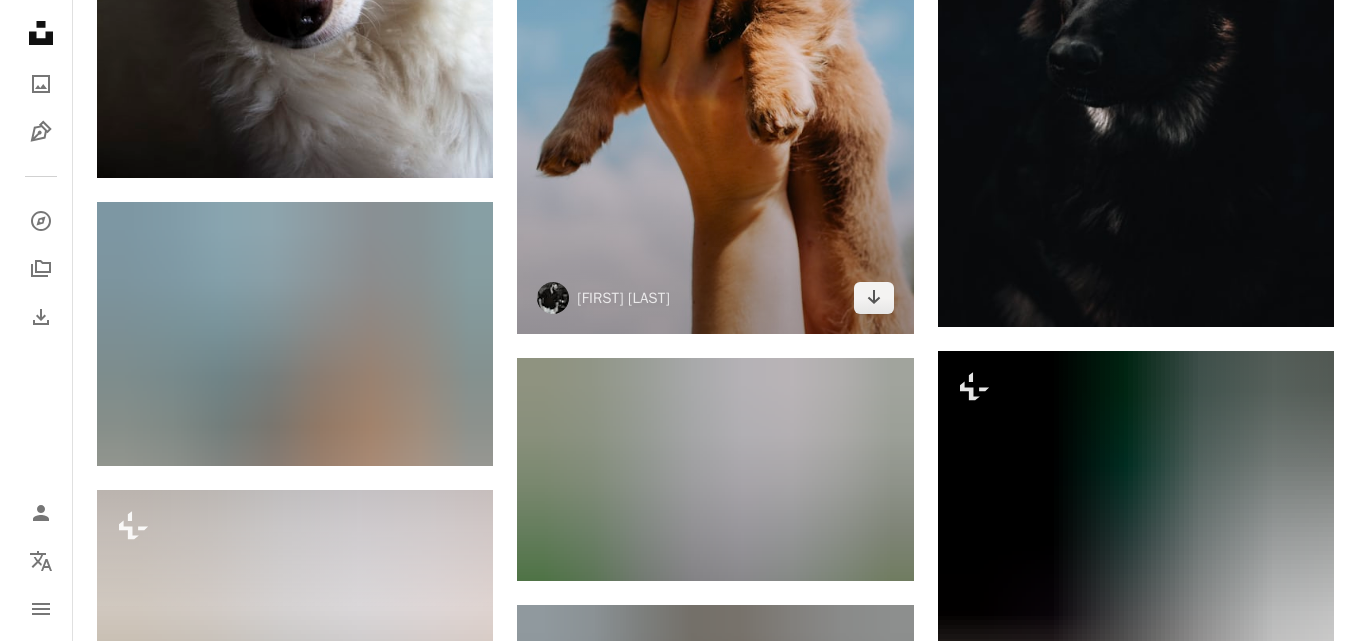 scroll, scrollTop: 1606, scrollLeft: 0, axis: vertical 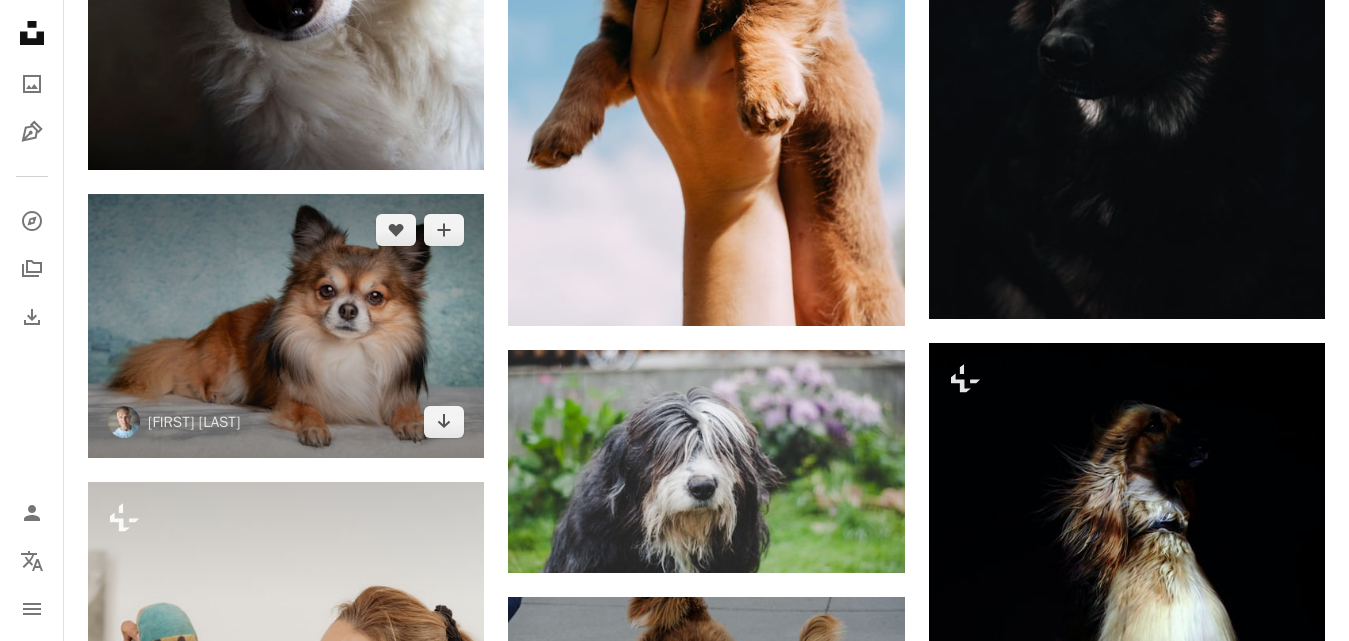 click at bounding box center (286, 326) 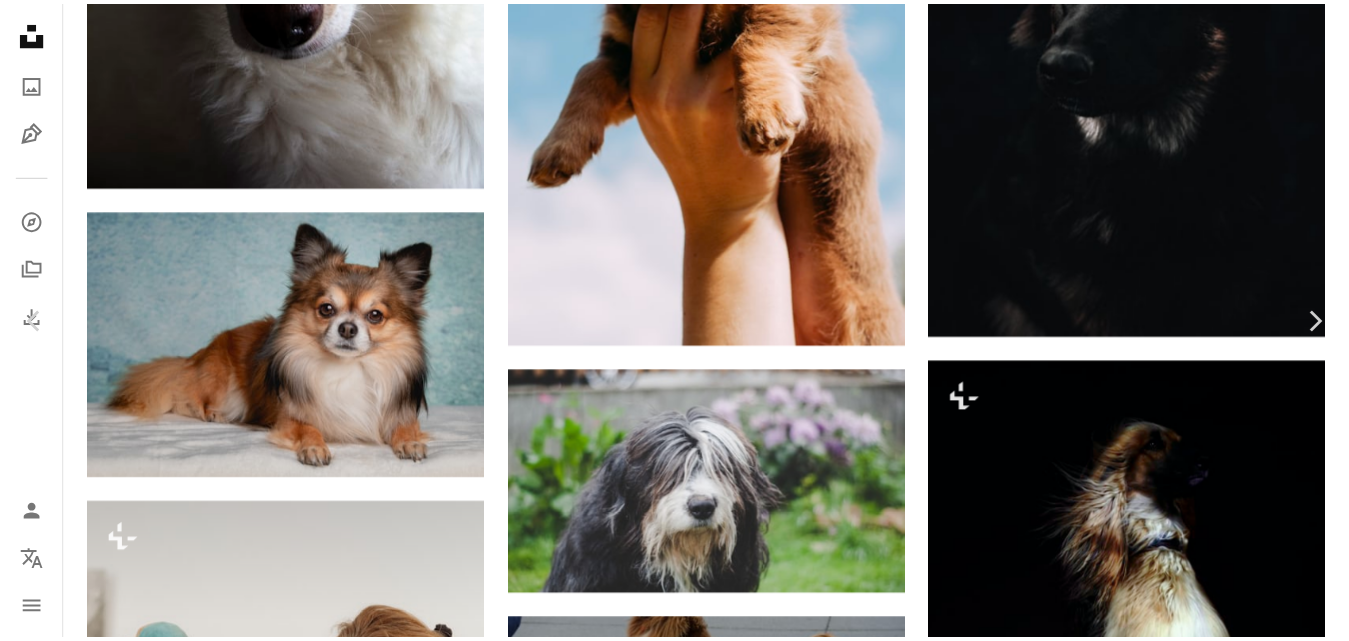 scroll, scrollTop: 2784, scrollLeft: 0, axis: vertical 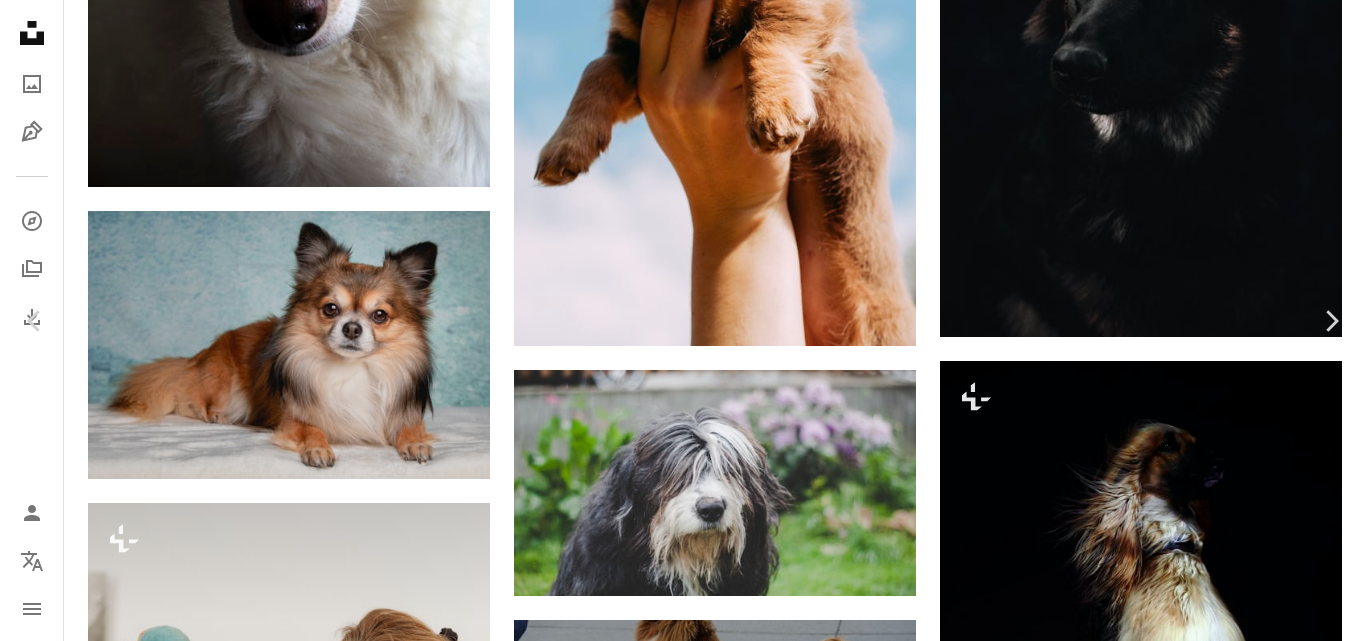 click on "An X shape Chevron left Chevron right Herbert Goetsch hg_photo A heart A plus sign Download free Chevron down Zoom in Views 689,232 Downloads 5,799 A forward-right arrow Share Info icon Info More Actions Calendar outlined Published on January [DAY], [YEAR] Camera Canon, EOS 70D Safety Free to use under the Unsplash License portrait dog nice domestic animal long hair chihuahua small dog animal pet brown mammal canine cocker spaniel spaniel Free stock photos Browse premium related images on iStock | Save 20% with code UNSPLASH20 View more on iStock ↗ Related images A heart A plus sign Herbert Goetsch Arrow pointing down A heart A plus sign Herbert Goetsch Arrow pointing down A heart A plus sign Herbert Goetsch Arrow pointing down A heart A plus sign Alexey Demidov Arrow pointing down A heart A plus sign Herbert Goetsch Arrow pointing down Plus sign for Unsplash+ A heart A plus sign Jonathan Castañeda For Unsplash+ A lock Download A heart A plus sign Alexey Demidov Arrow pointing down A heart For" at bounding box center (683, 3364) 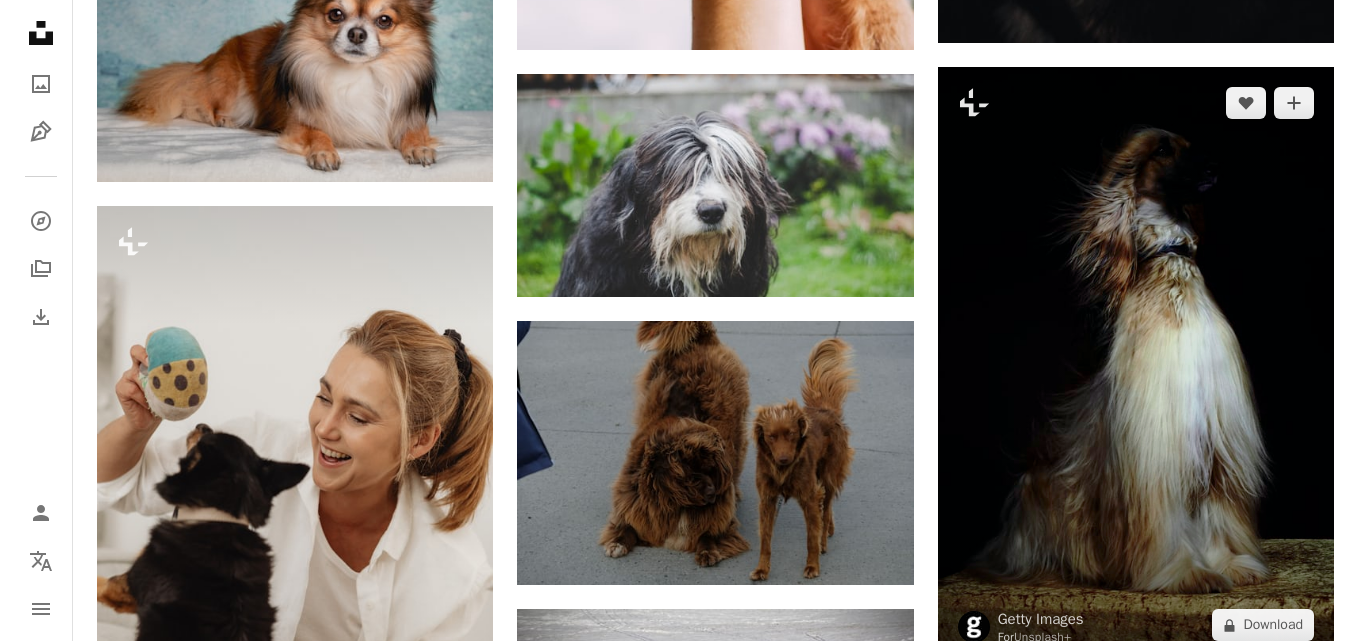 scroll, scrollTop: 1906, scrollLeft: 0, axis: vertical 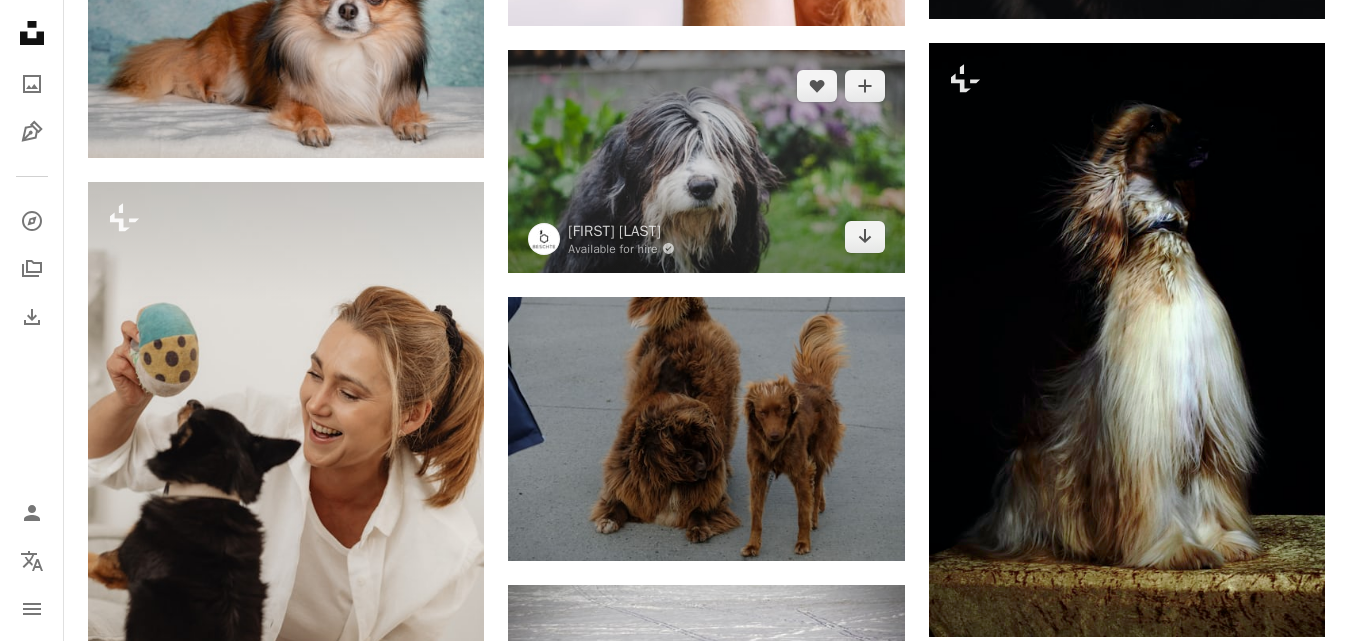 click at bounding box center [706, 161] 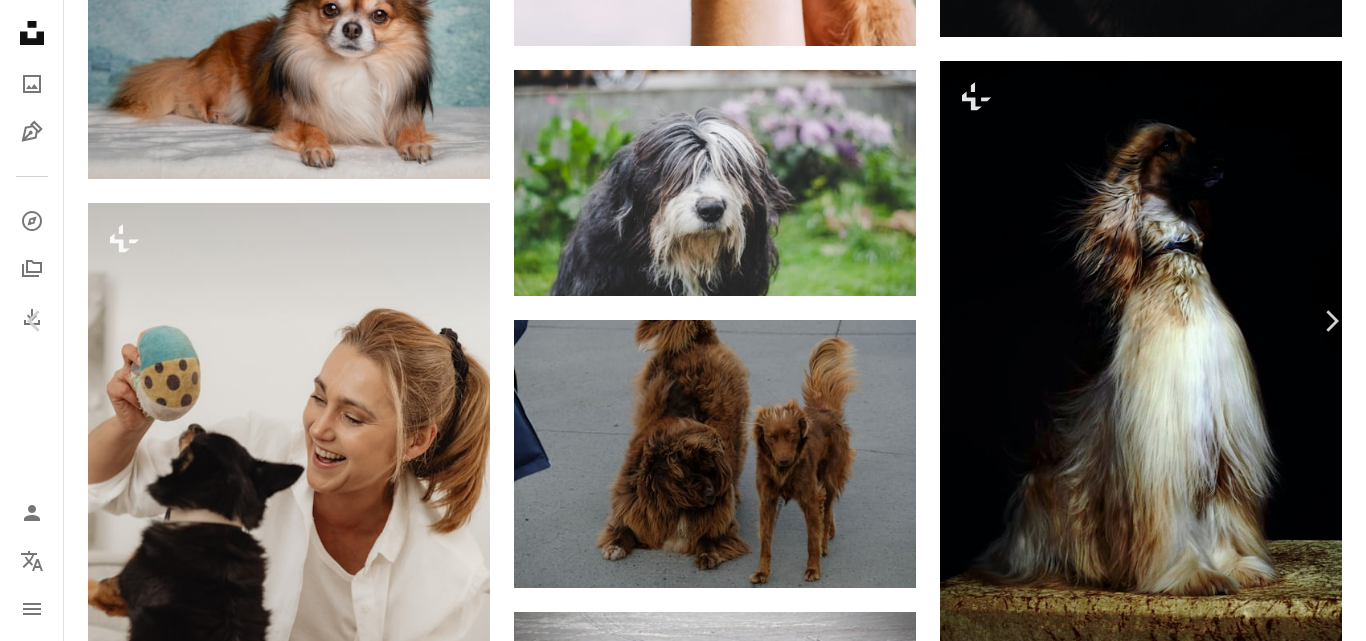scroll, scrollTop: 0, scrollLeft: 0, axis: both 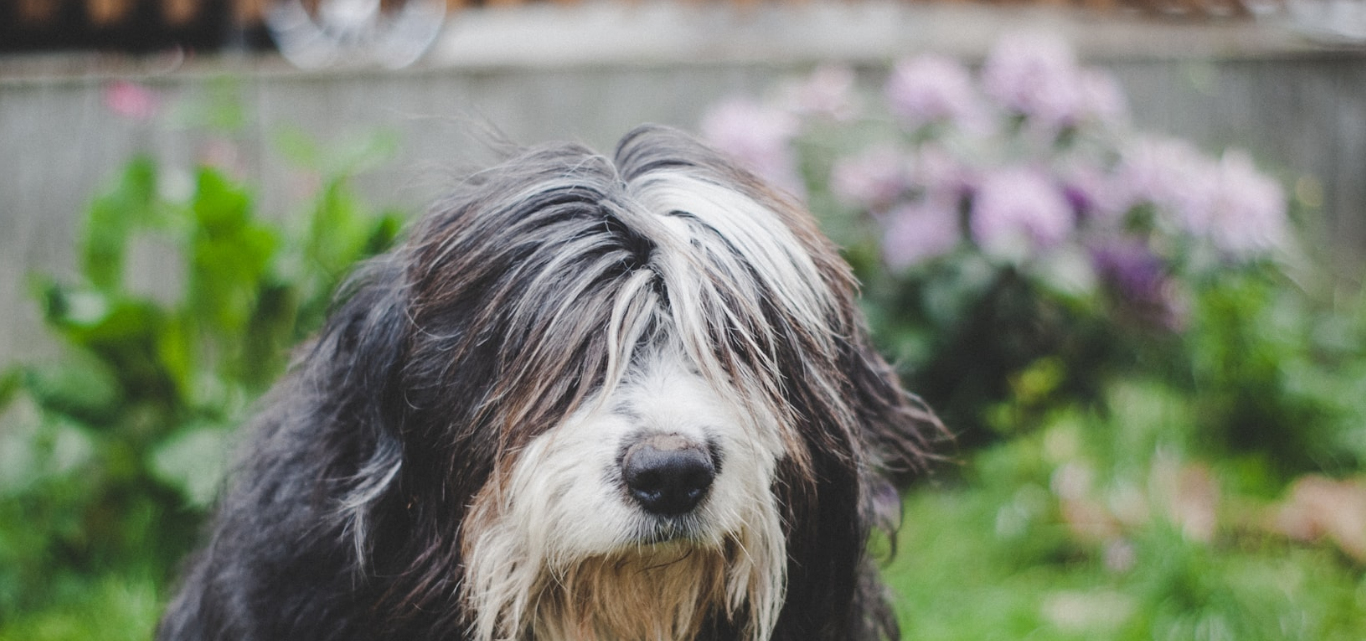 type 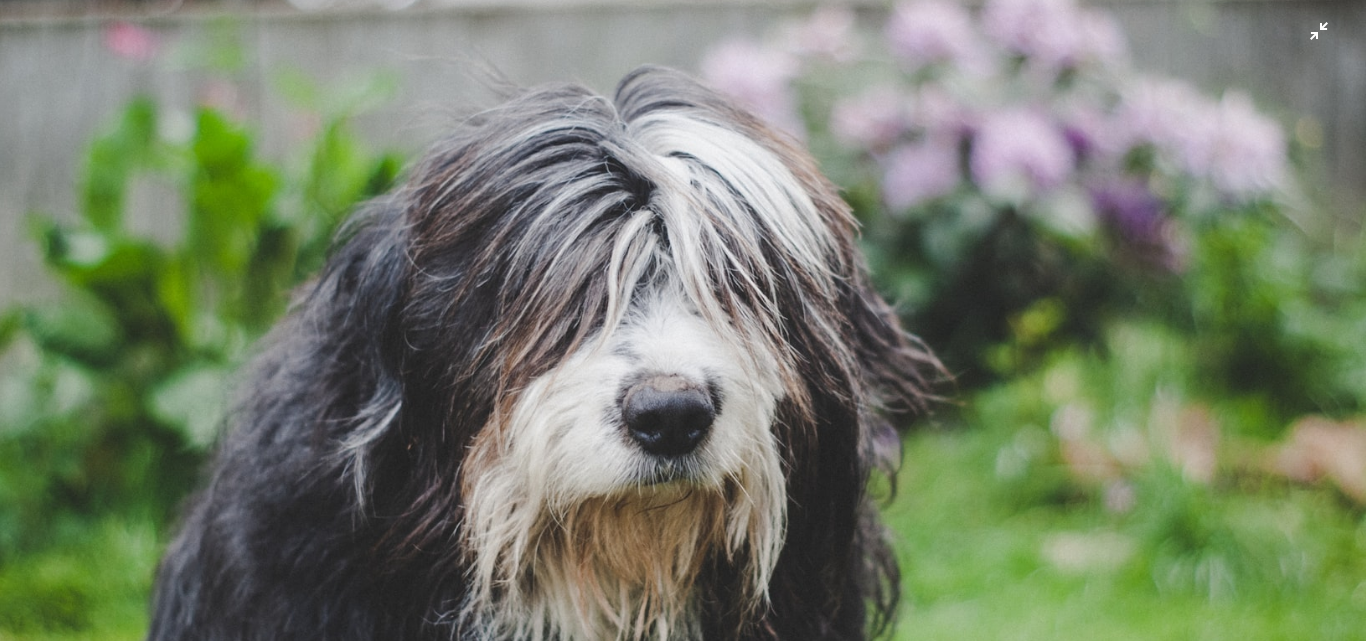 scroll, scrollTop: 116, scrollLeft: 0, axis: vertical 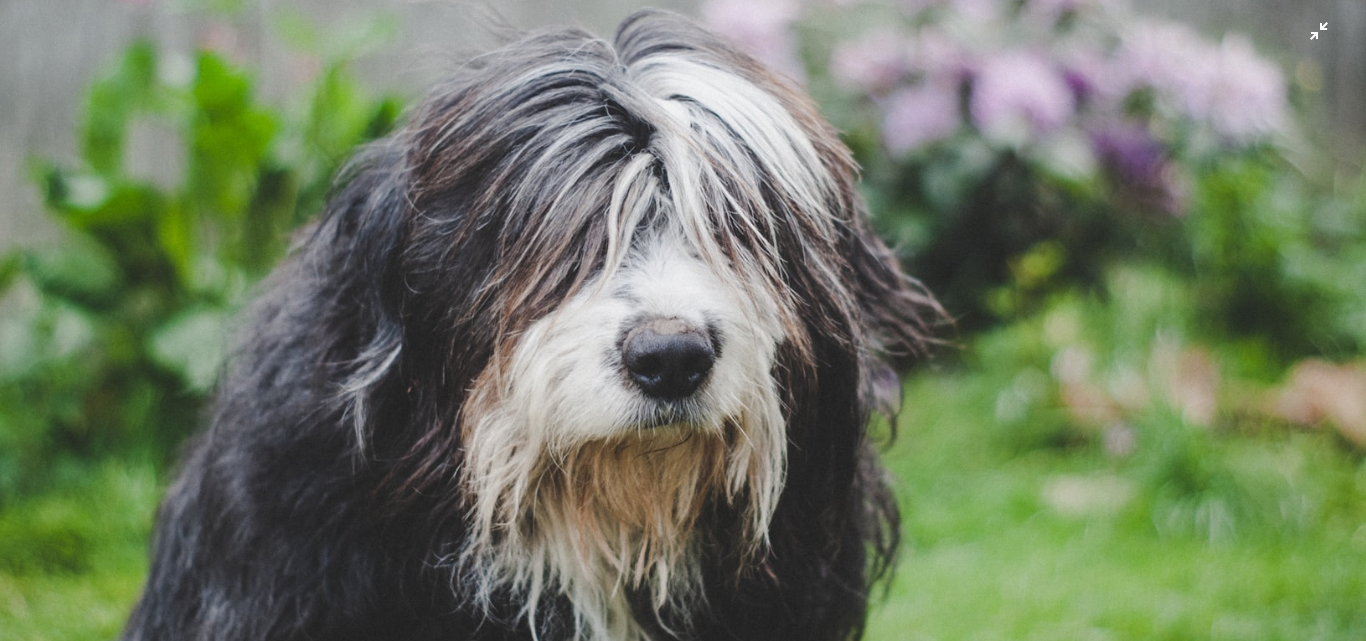 click at bounding box center [683, 267] 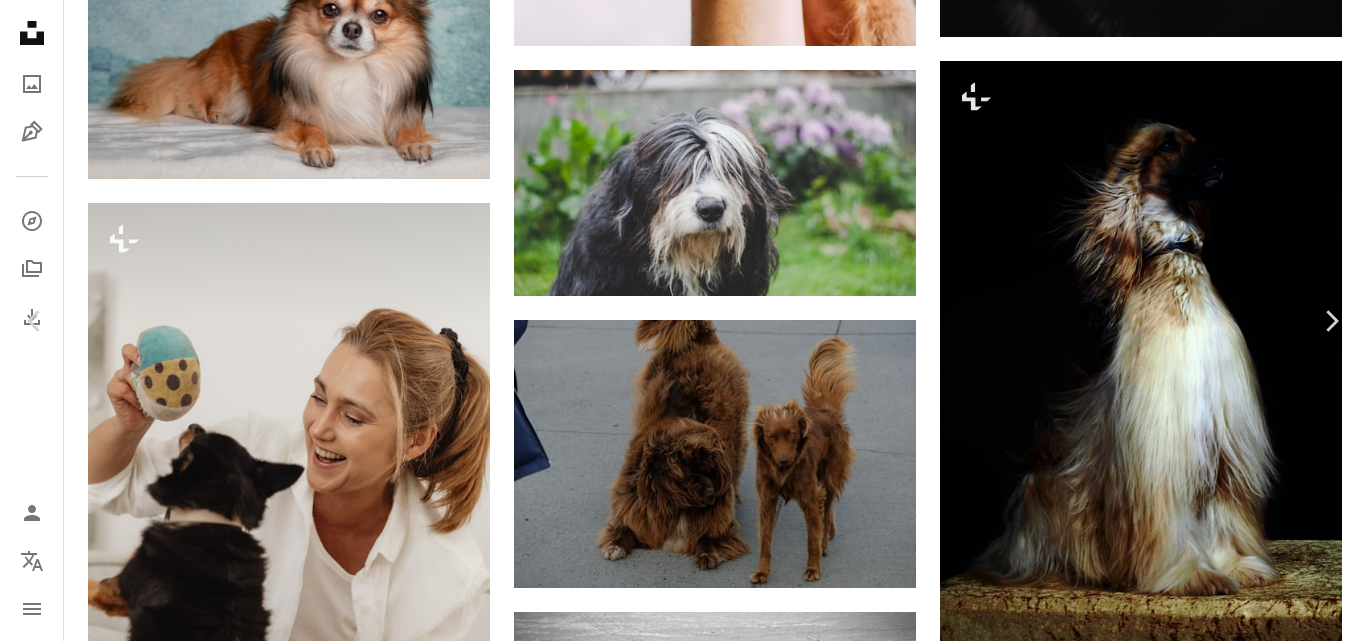 scroll, scrollTop: 28, scrollLeft: 0, axis: vertical 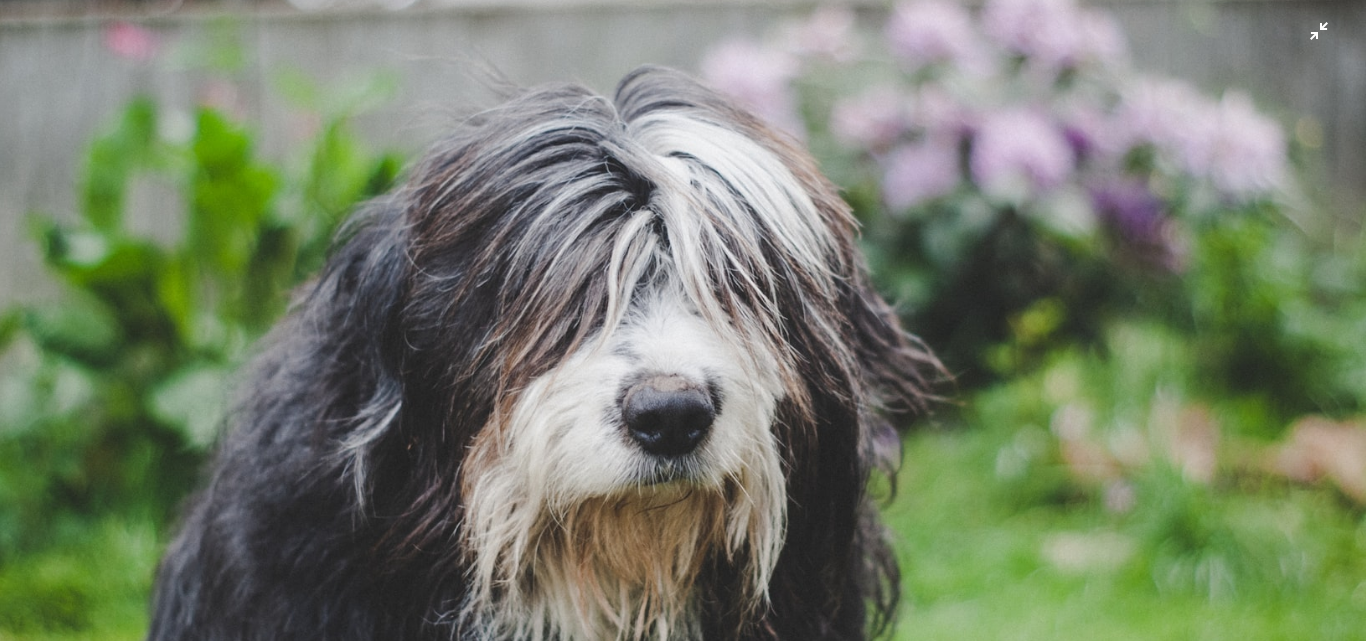 type 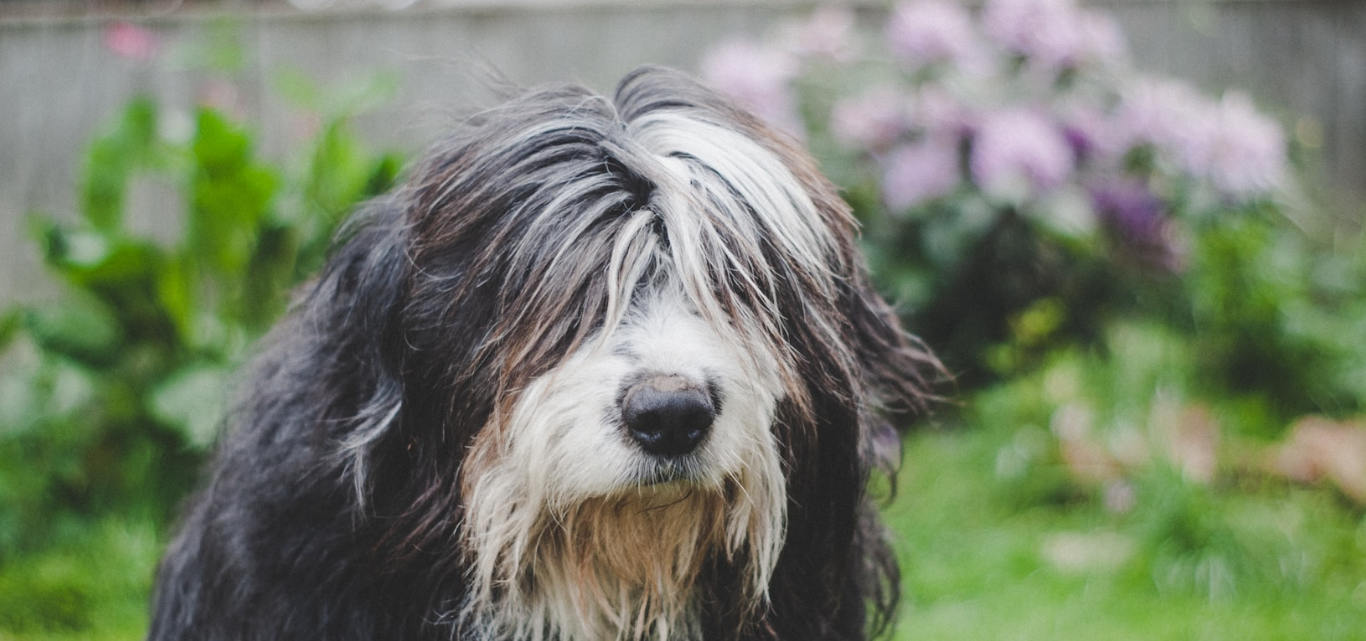 click at bounding box center (683, 324) 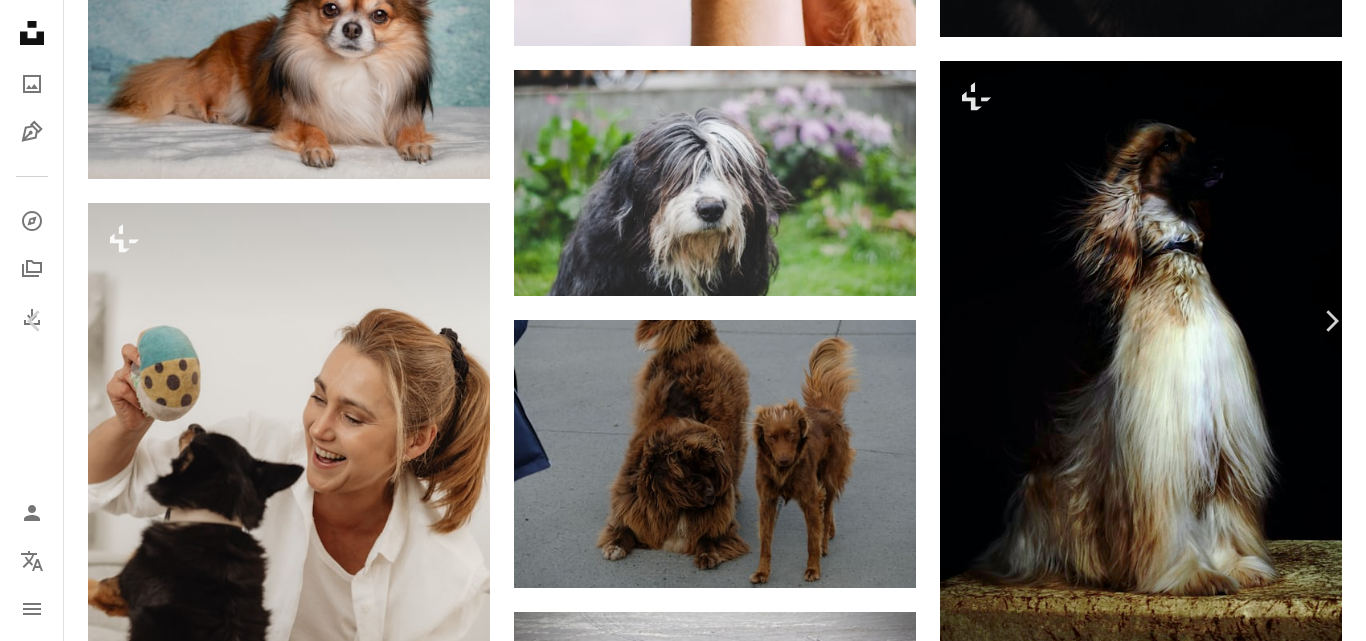click on "**********" at bounding box center (683, 419) 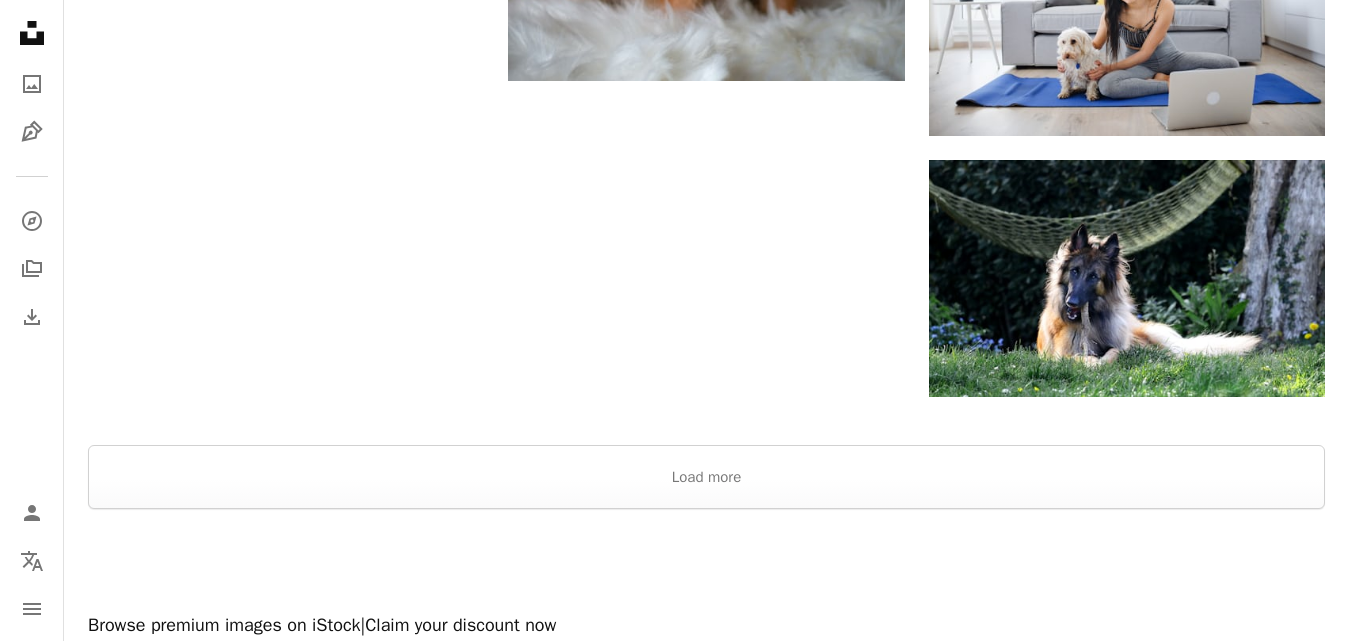 scroll, scrollTop: 3306, scrollLeft: 0, axis: vertical 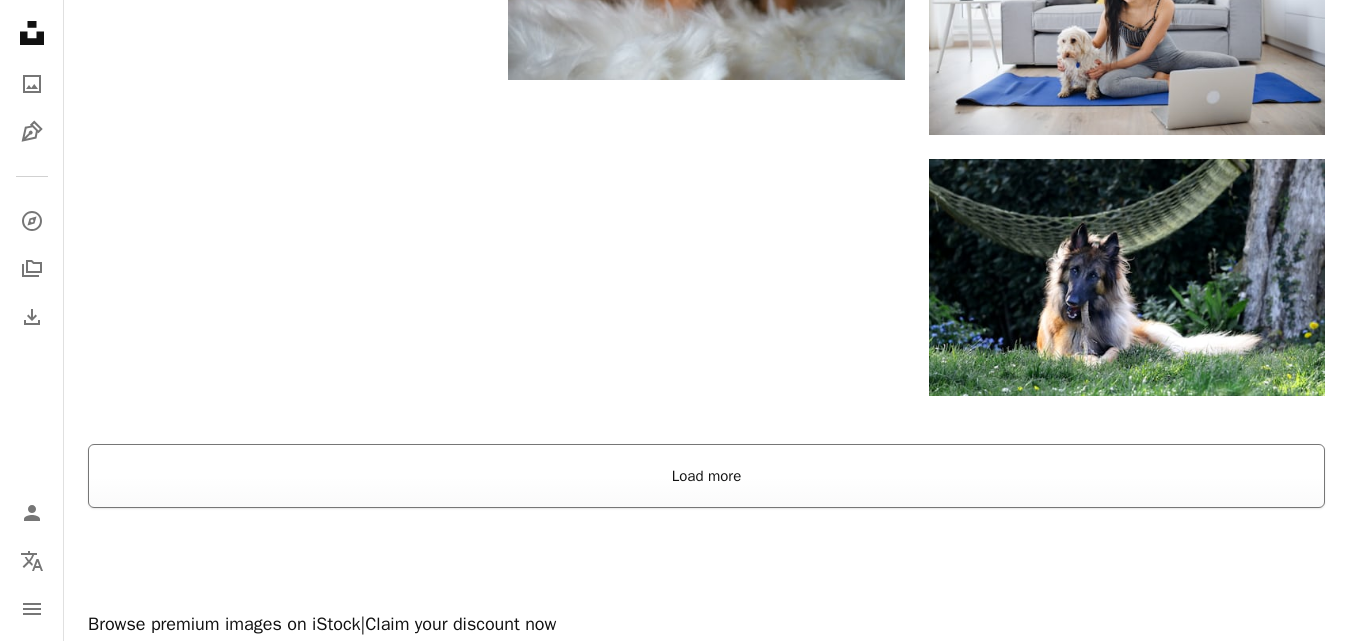 click on "Load more" at bounding box center [706, 476] 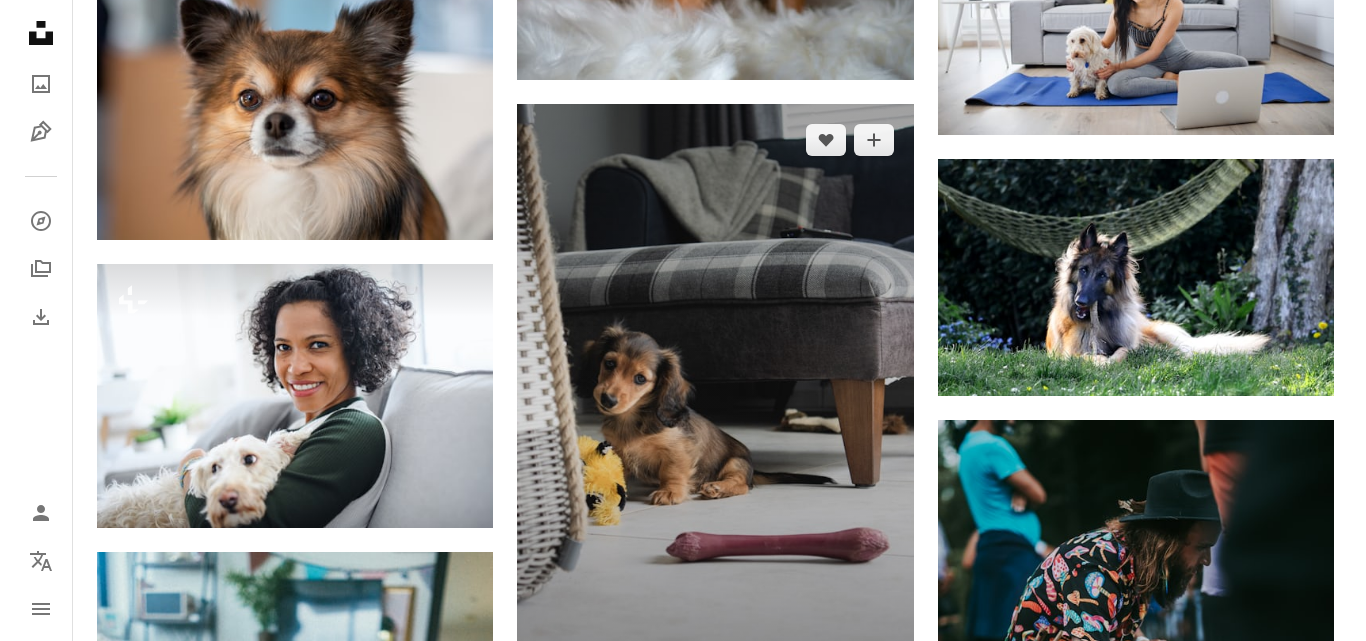 scroll, scrollTop: 3106, scrollLeft: 0, axis: vertical 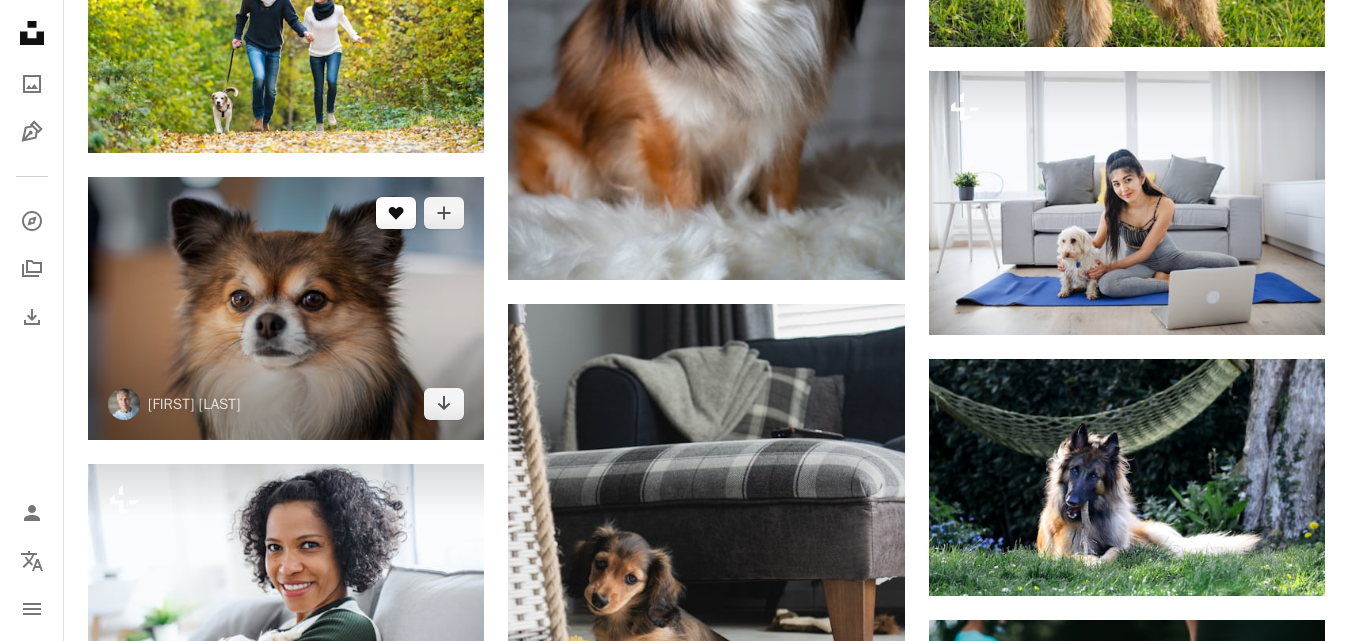 click on "A heart" at bounding box center (396, 213) 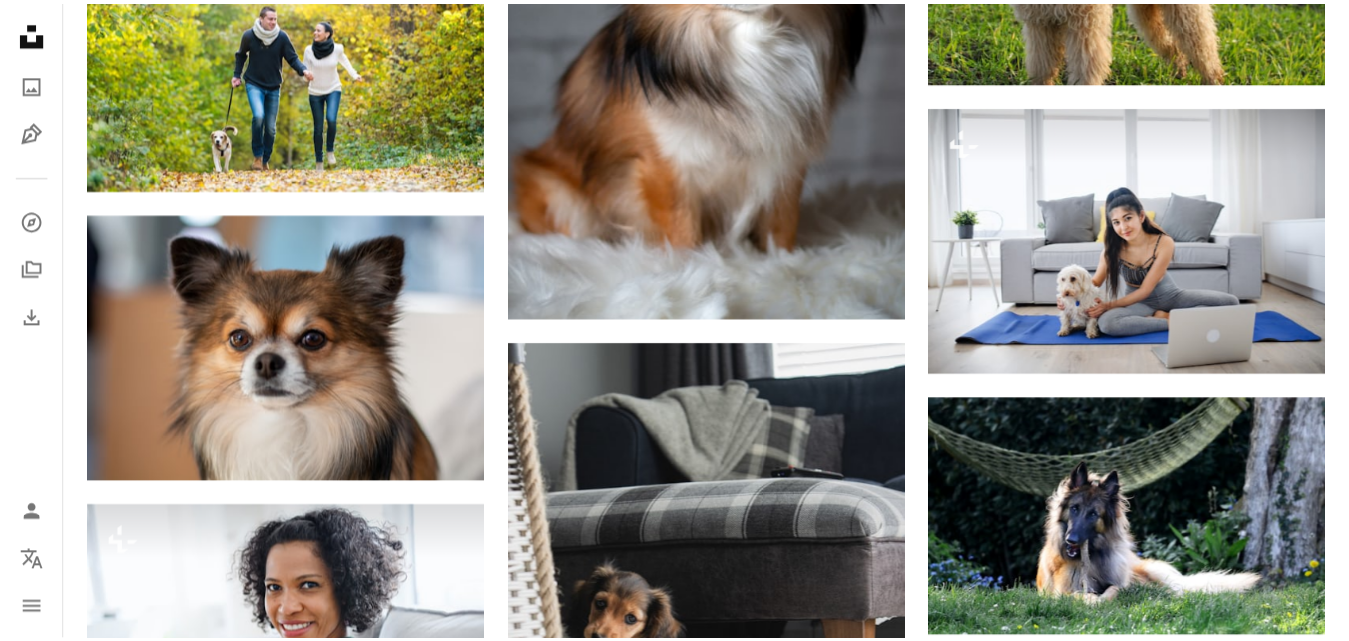 scroll, scrollTop: 200, scrollLeft: 0, axis: vertical 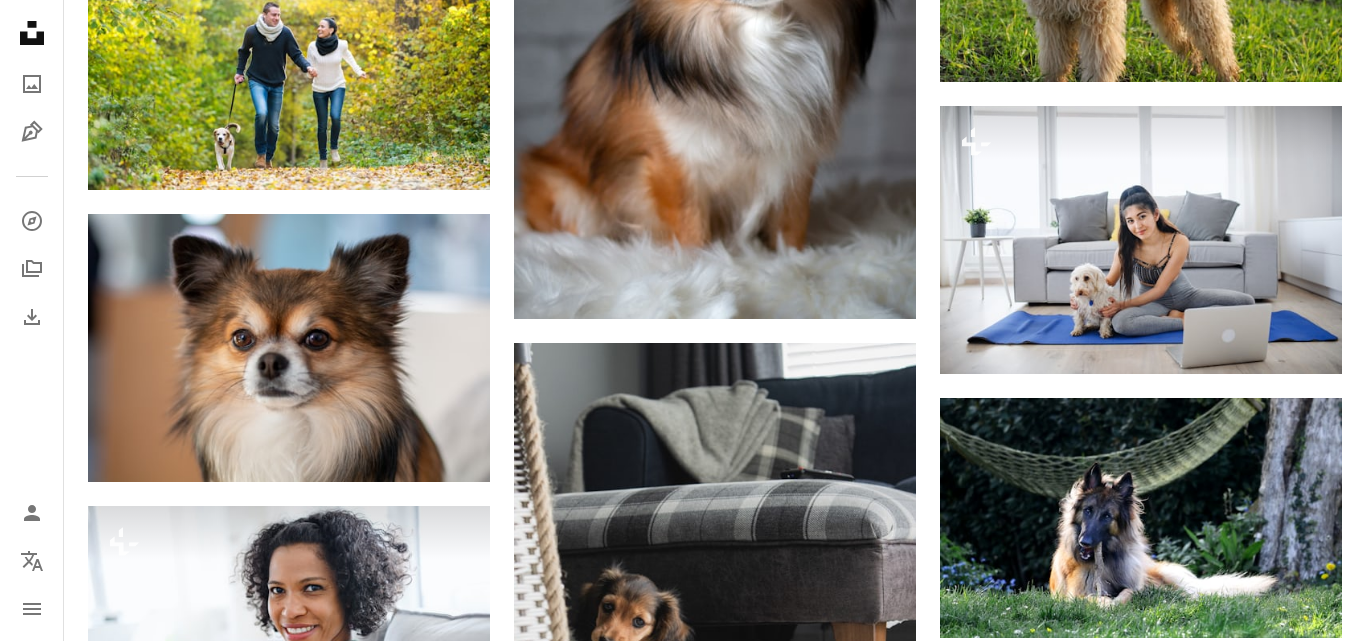 click on "An X shape Join Unsplash Already have an account?  Login First name Last name Email Username  (only letters, numbers and underscores) Password  (min. 8 char) Join By joining, you agree to the  Terms  and  Privacy Policy ." at bounding box center [683, 3620] 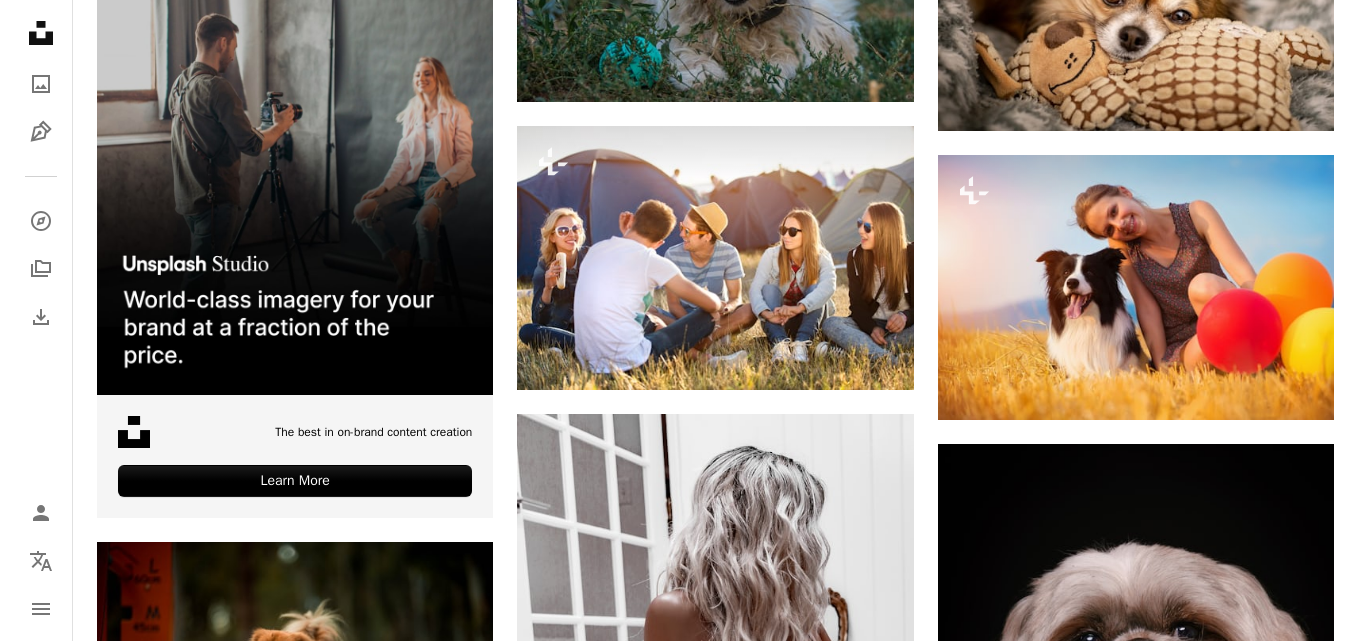 scroll, scrollTop: 4506, scrollLeft: 0, axis: vertical 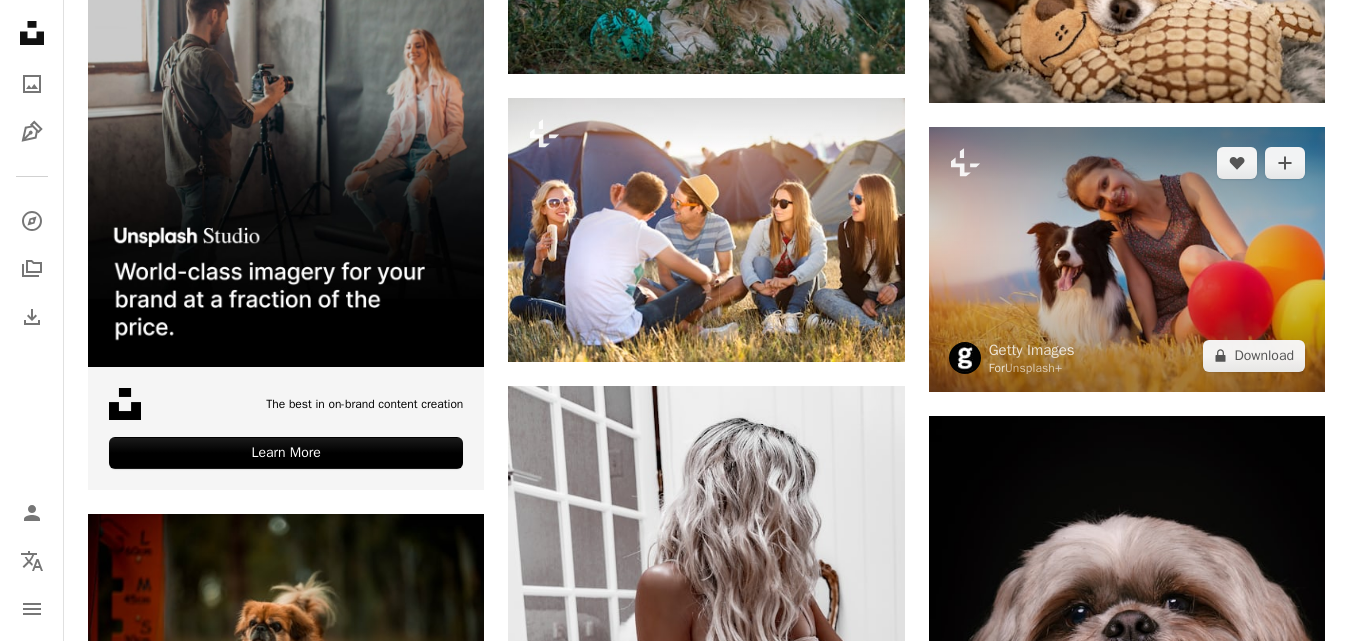 click at bounding box center [1127, 259] 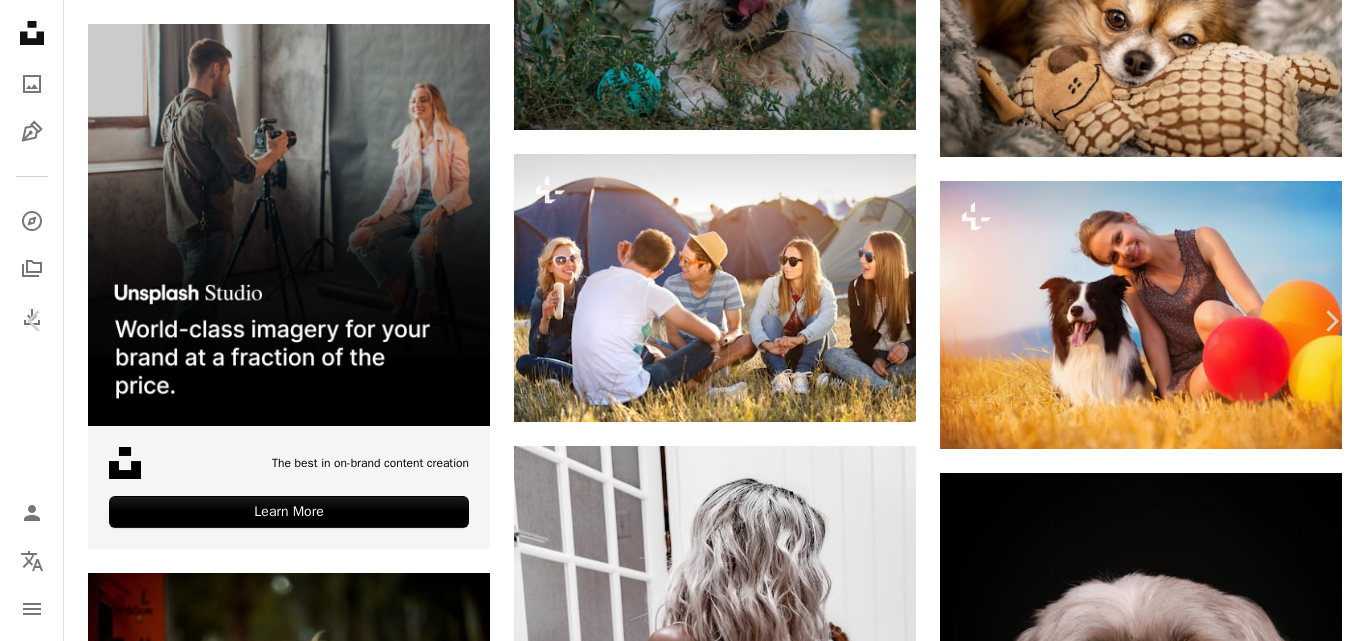 click at bounding box center [676, 4980] 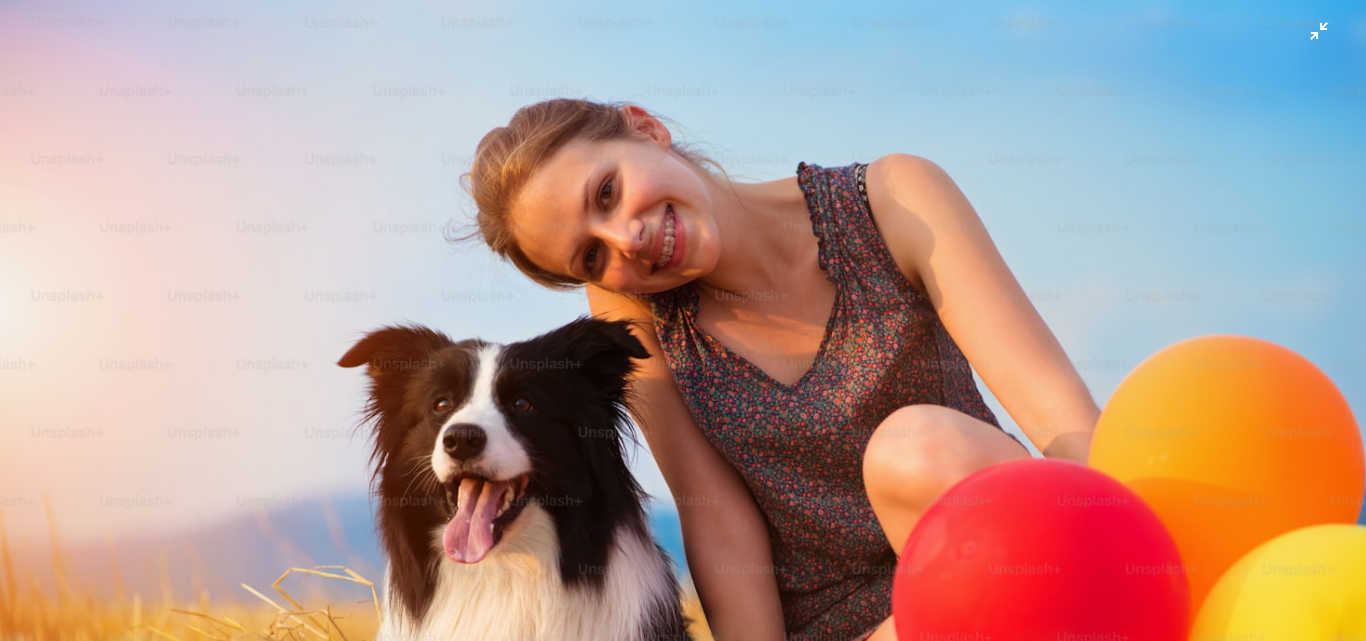 scroll, scrollTop: 130, scrollLeft: 0, axis: vertical 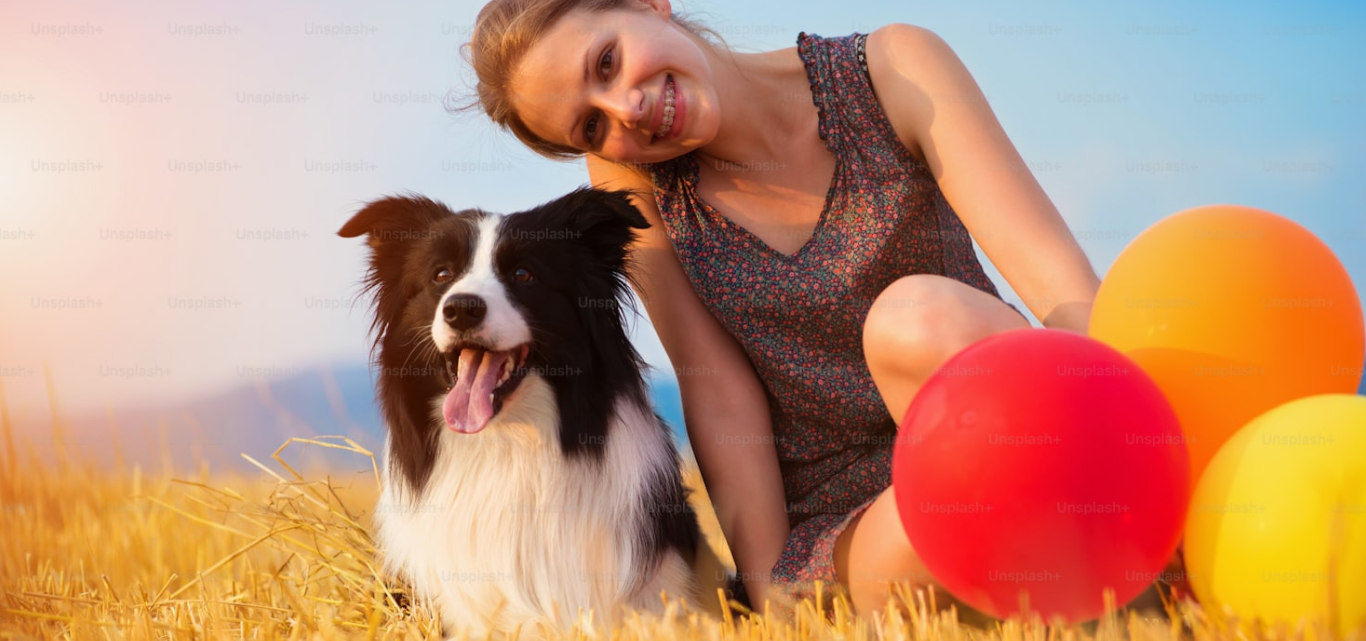 click on "**********" at bounding box center (683, 48) 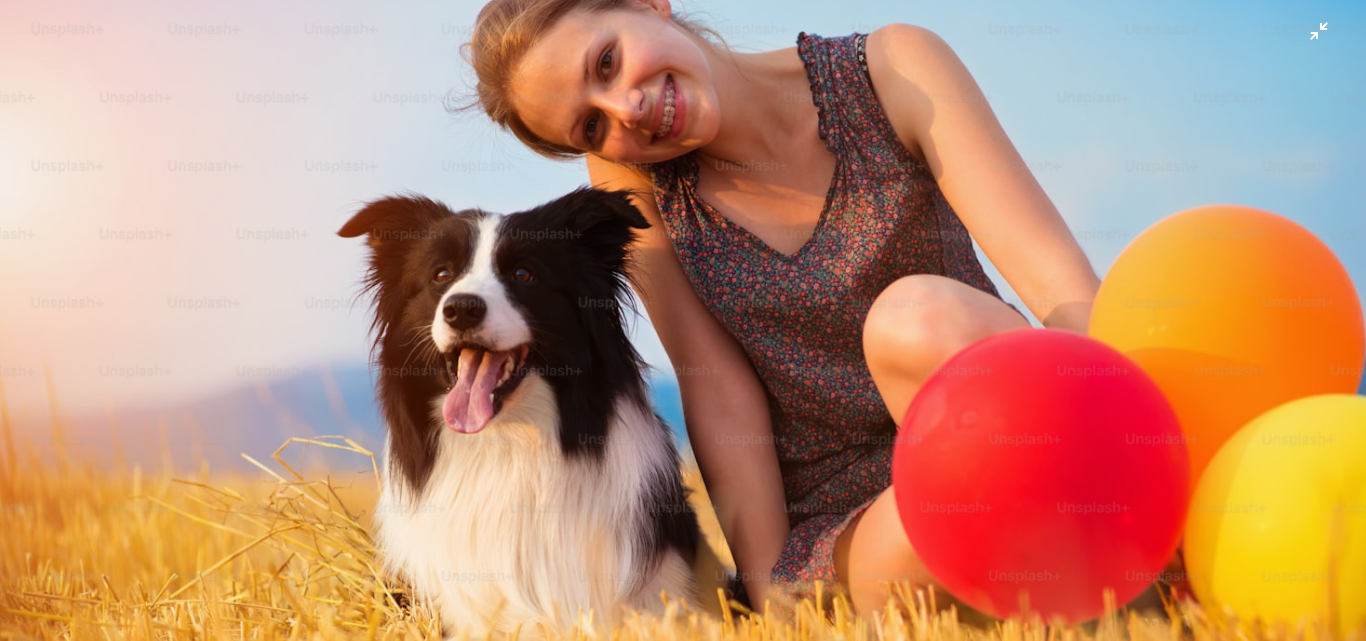 click at bounding box center [683, 325] 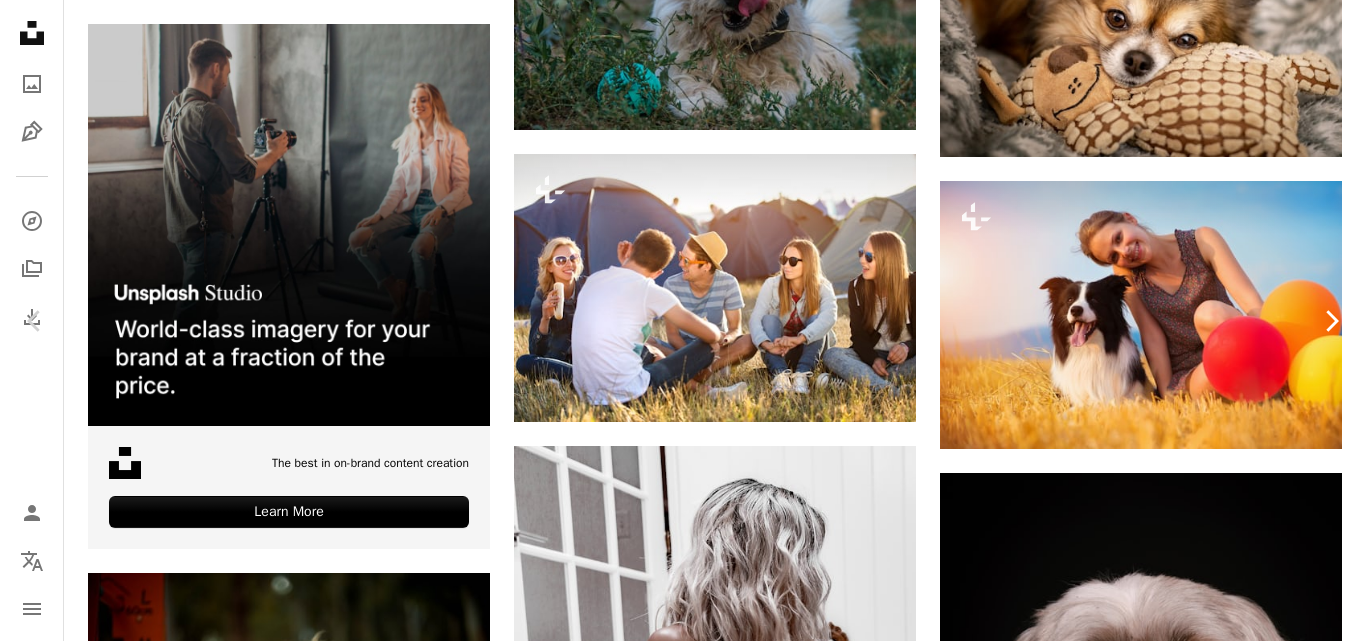 click on "Chevron right" at bounding box center [1331, 321] 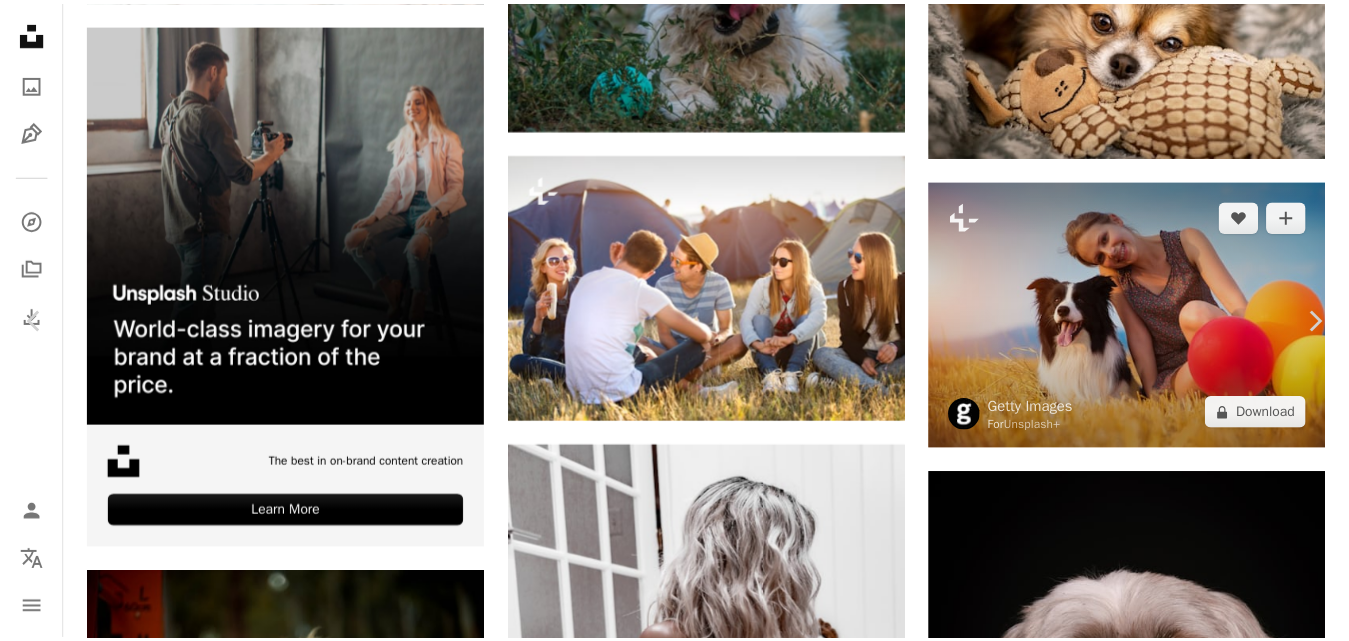 scroll, scrollTop: 0, scrollLeft: 0, axis: both 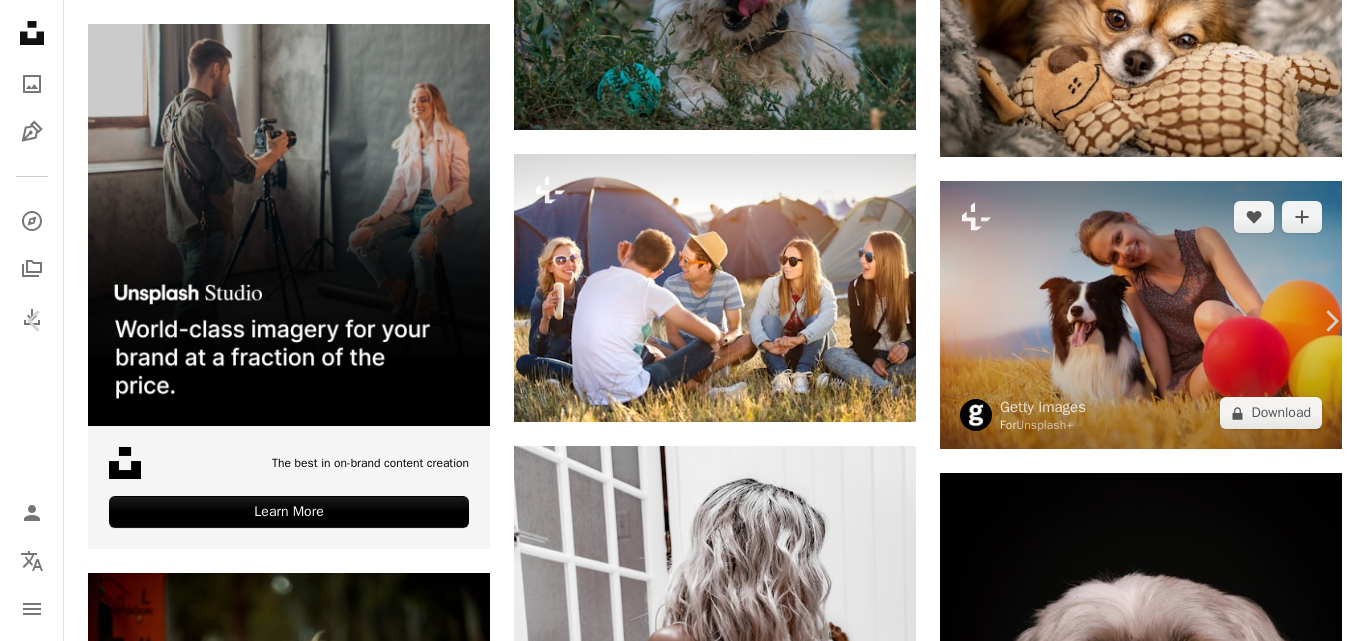 drag, startPoint x: 1335, startPoint y: 205, endPoint x: 1316, endPoint y: 204, distance: 19.026299 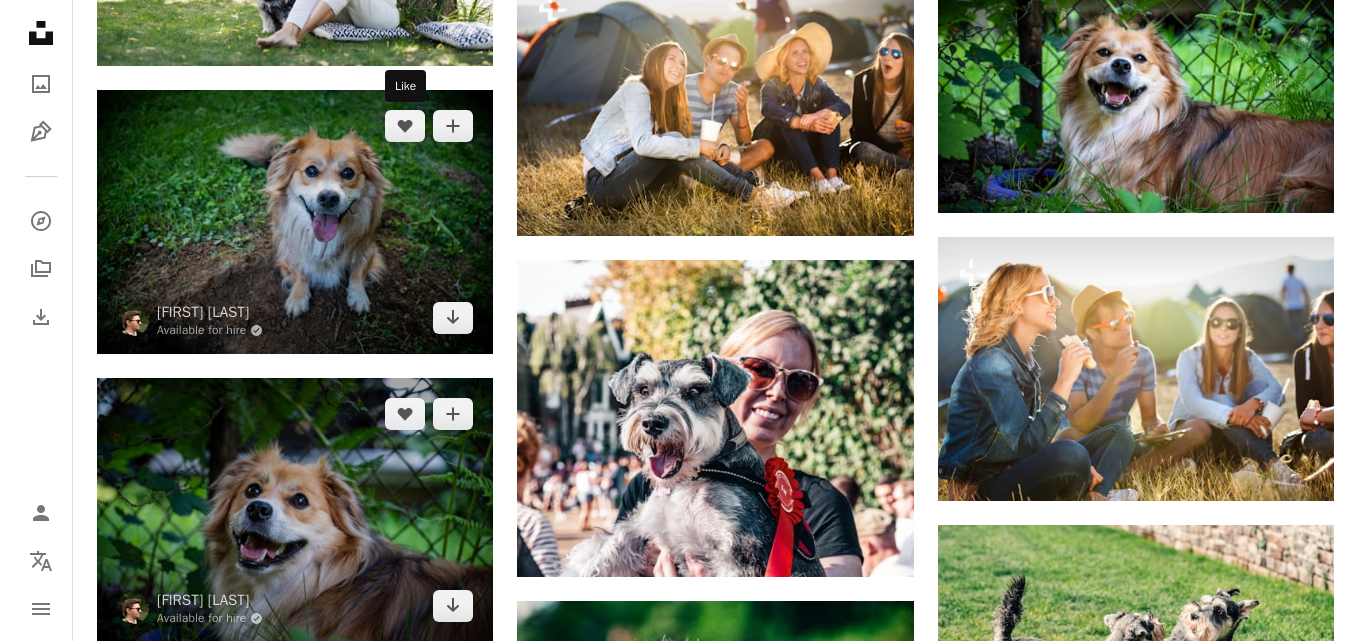 scroll, scrollTop: 6406, scrollLeft: 0, axis: vertical 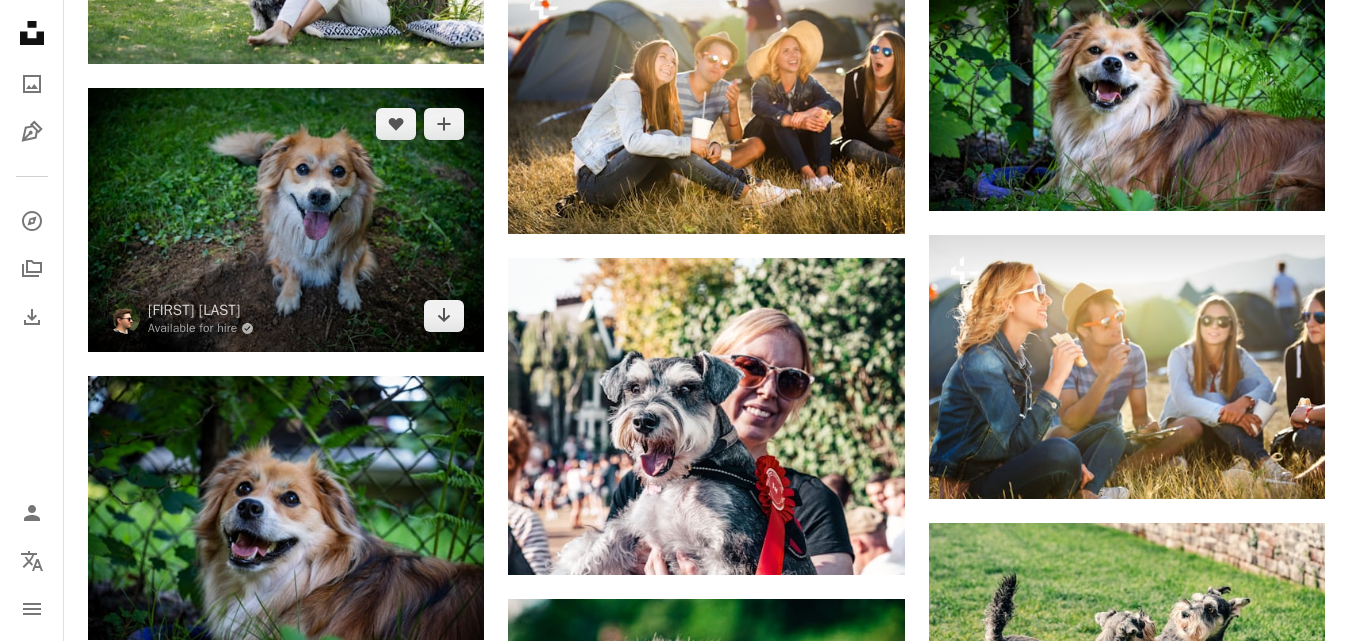 click at bounding box center (286, 220) 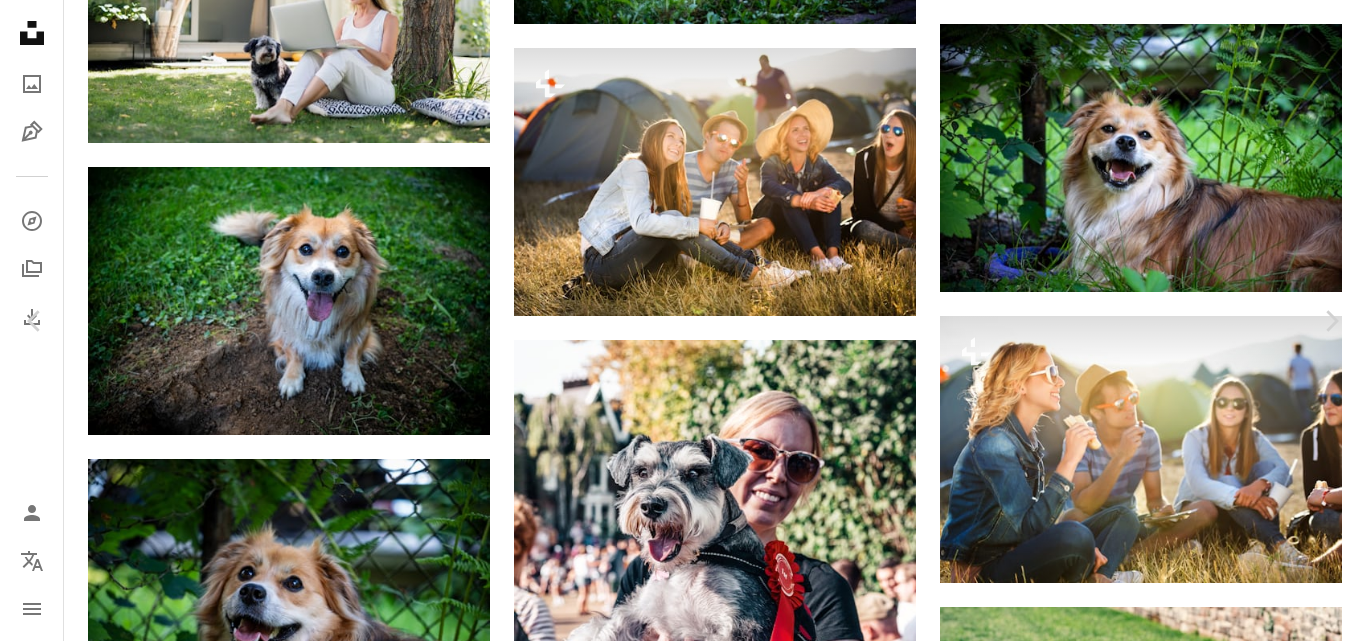 click at bounding box center (676, 6662) 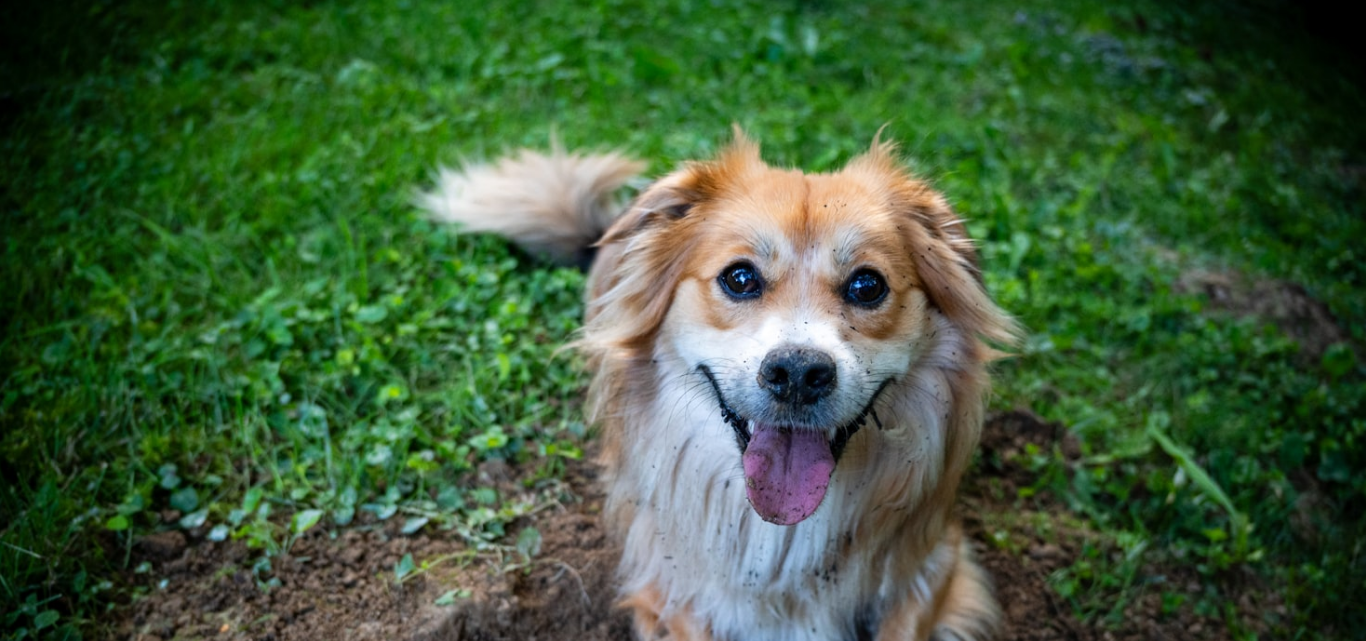 type 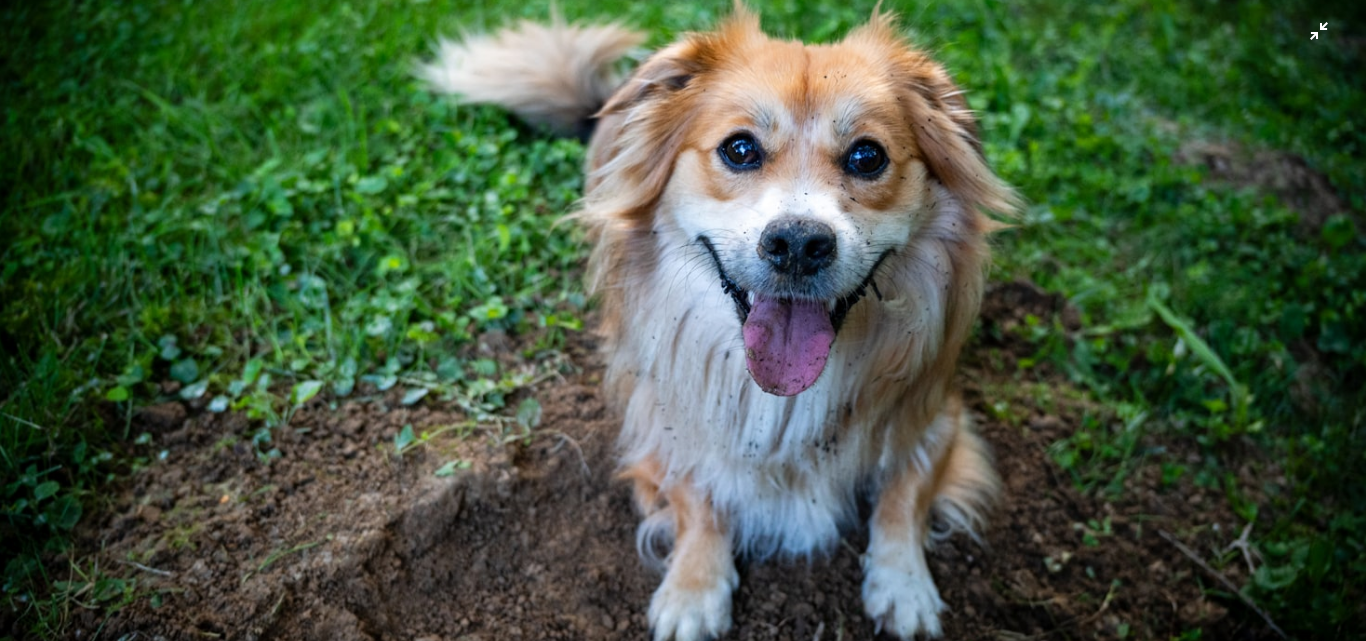scroll, scrollTop: 29, scrollLeft: 0, axis: vertical 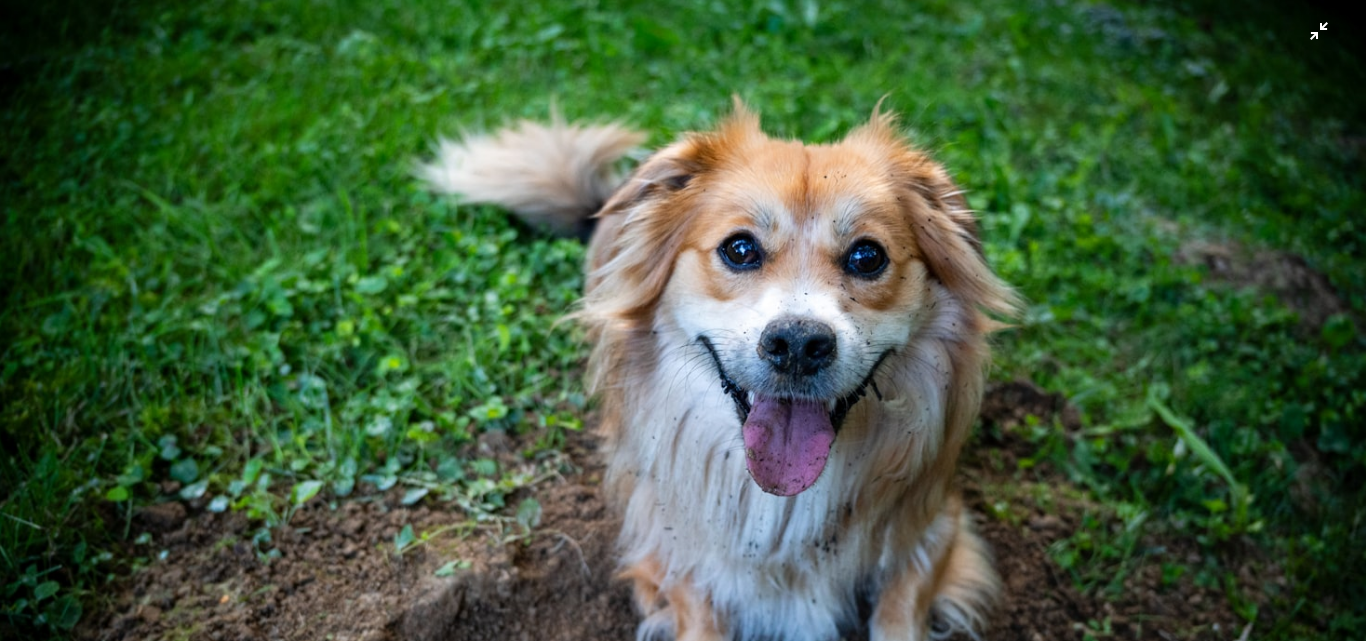 click at bounding box center [683, 426] 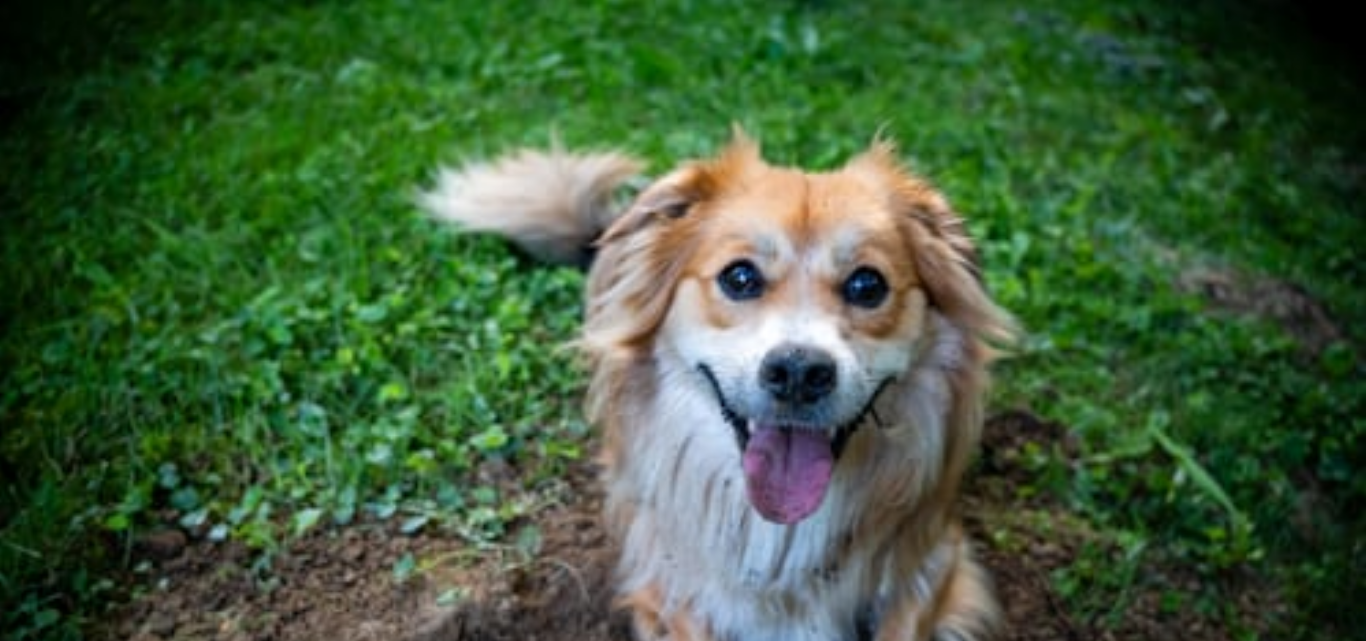 scroll, scrollTop: 27, scrollLeft: 0, axis: vertical 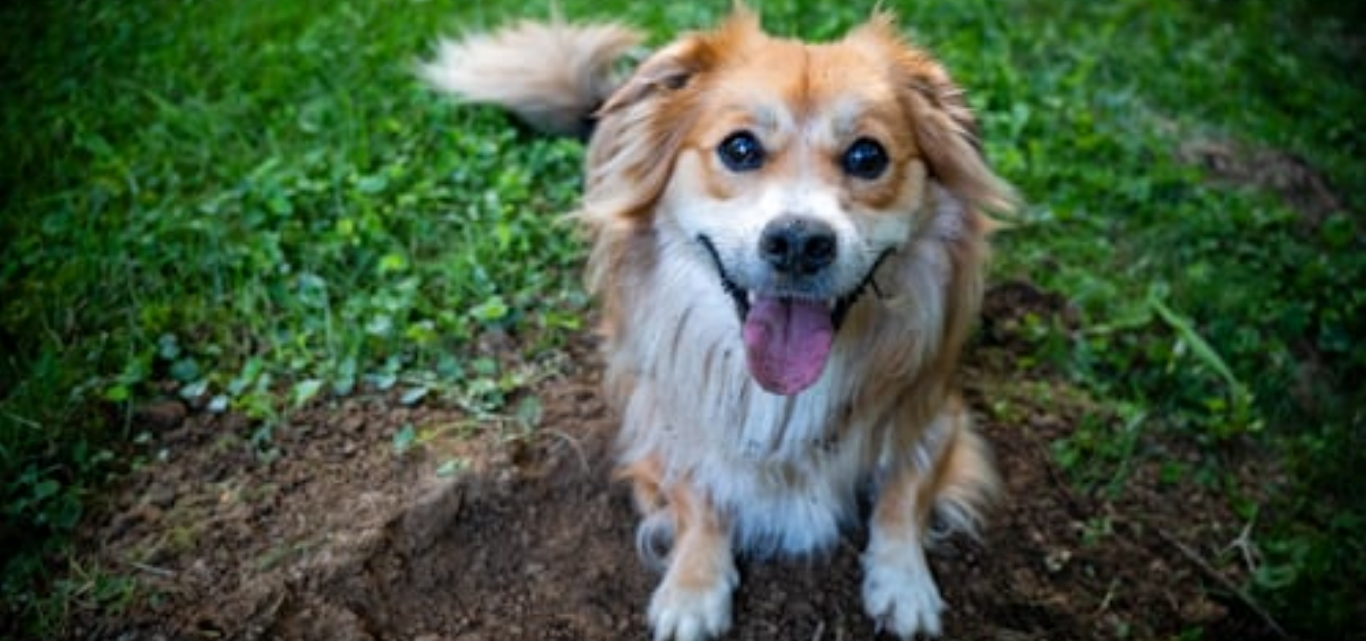 type 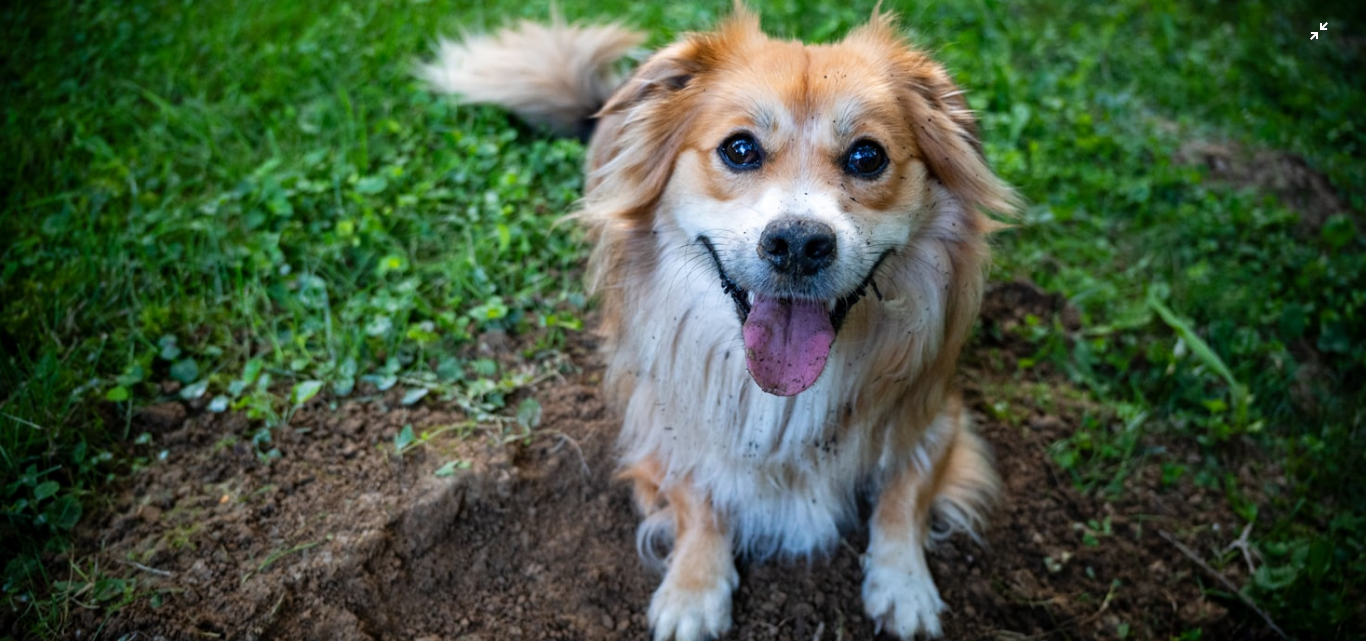 click at bounding box center [683, 326] 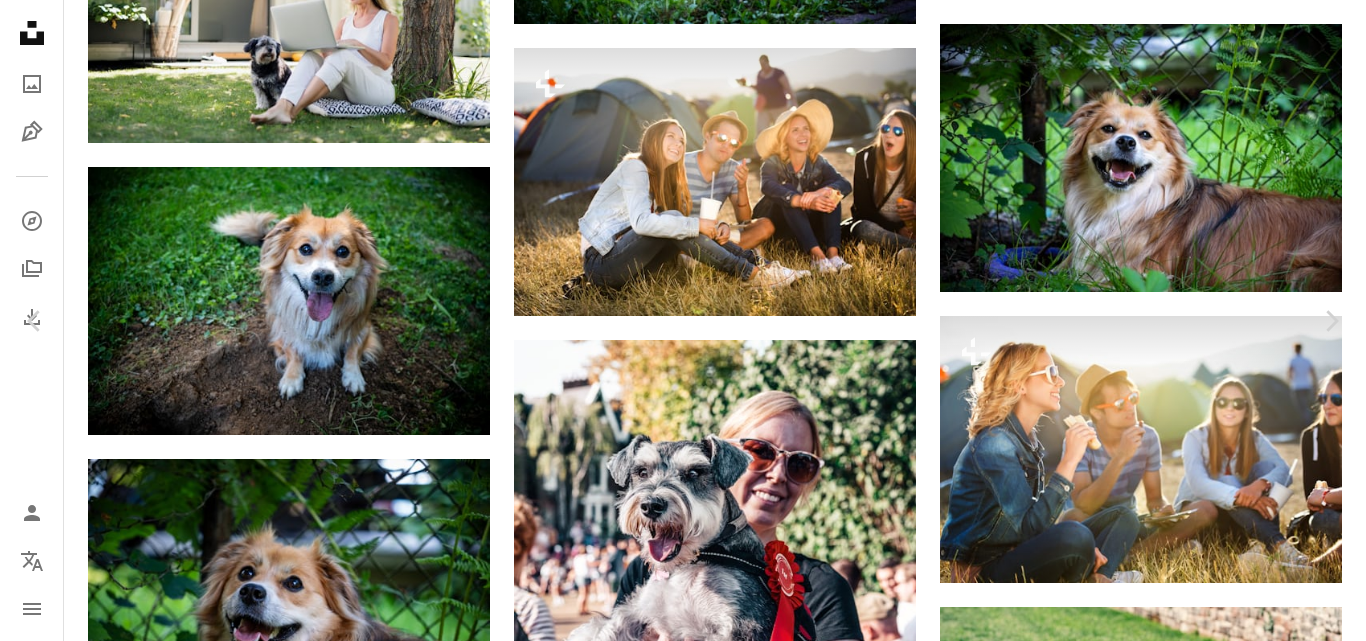 click on "An X shape Chevron left Chevron right Michał Robak Available for hire A checkmark inside of a circle A heart A plus sign Download free Chevron down Zoom in Views 7,024 Downloads 73 A forward-right arrow Share Info icon Info More Actions Calendar outlined Published on August [DAY], [YEAR] Camera SONY, ILCE-6100 Safety Free to use under the Unsplash License green grass sunny day cute puppy fluffy dog happy pet outdoor fun dog animal puppy grass pet mammal canine cocker spaniel spaniel Backgrounds Browse premium related images on iStock | Save 20% with code UNSPLASH20 View more on iStock ↗ Related images A heart A plus sign Michał Robak Available for hire A checkmark inside of a circle Arrow pointing down Plus sign for Unsplash+ A heart A plus sign Getty Images For Unsplash+ A lock Download A heart A plus sign Luiza Braun Arrow pointing down A heart A plus sign Joshua Patton Arrow pointing down A heart A plus sign Bruno Oliveira Available for hire A checkmark inside of a circle Arrow pointing down" at bounding box center [683, 6604] 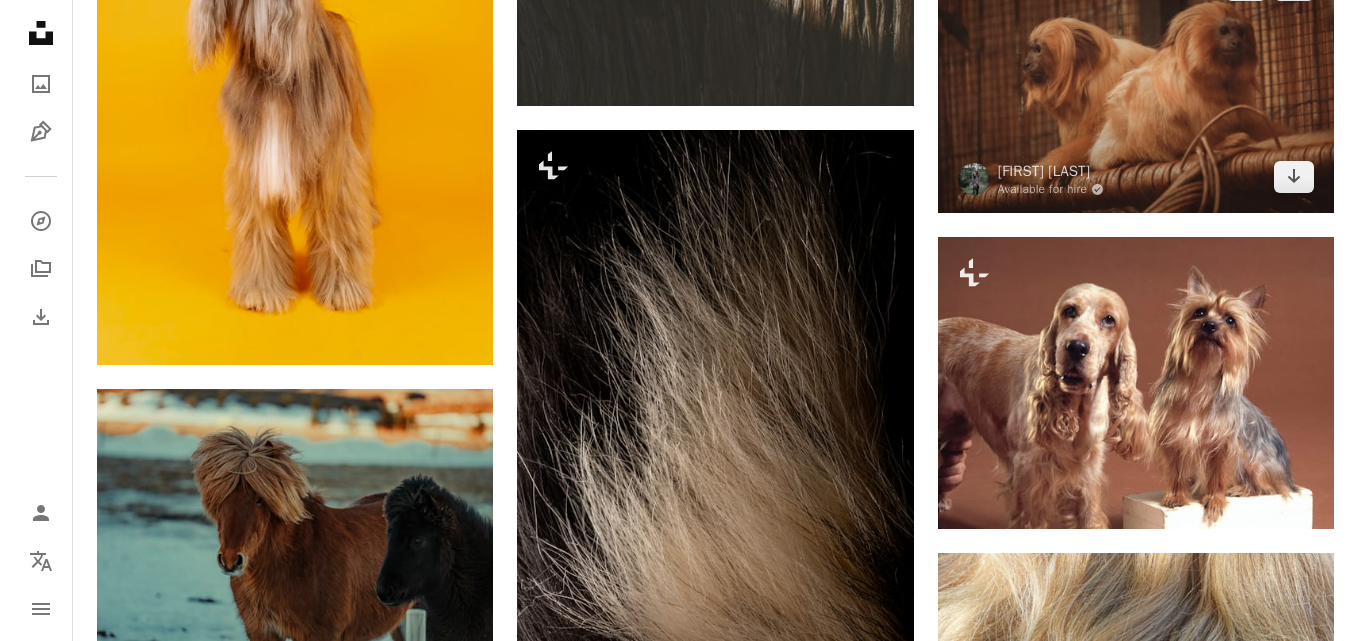scroll, scrollTop: 12406, scrollLeft: 0, axis: vertical 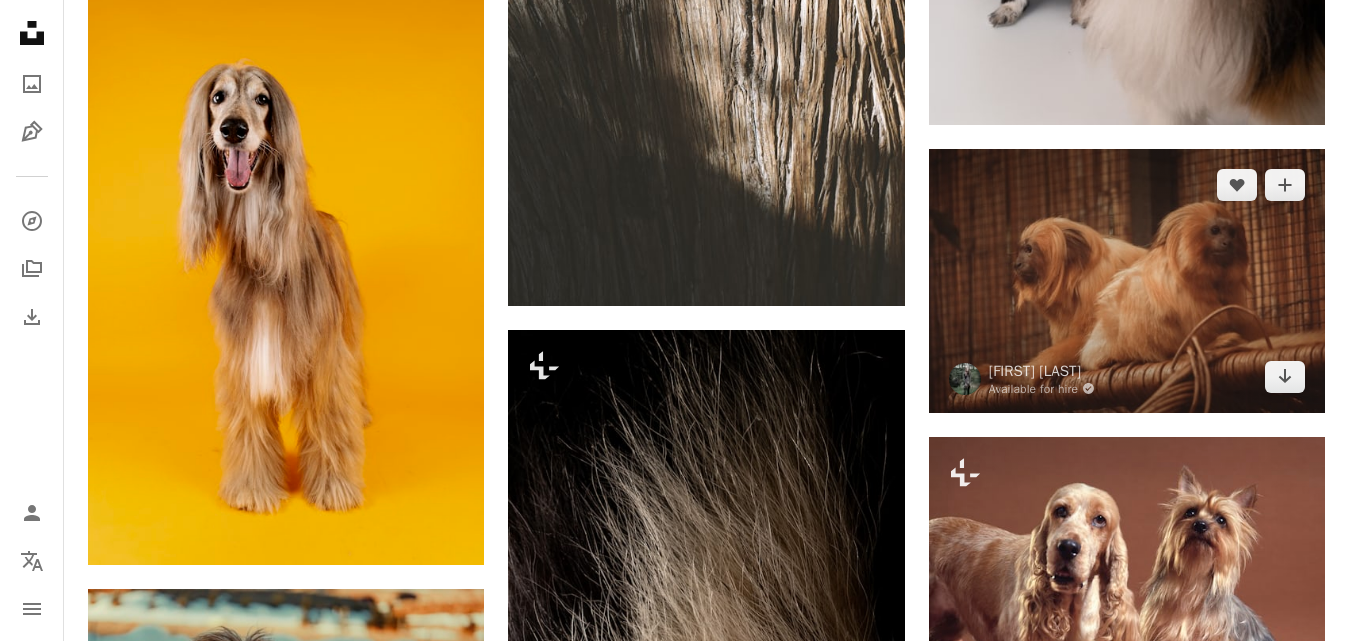 click at bounding box center [1127, 281] 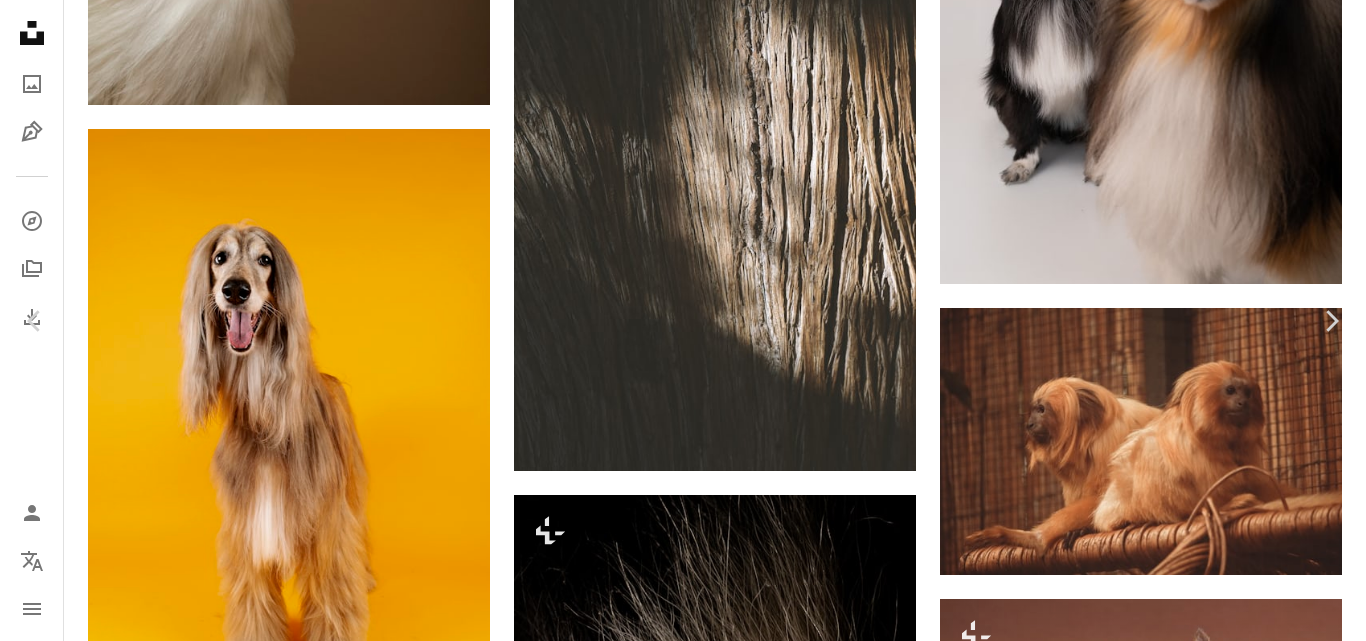click at bounding box center [676, 6165] 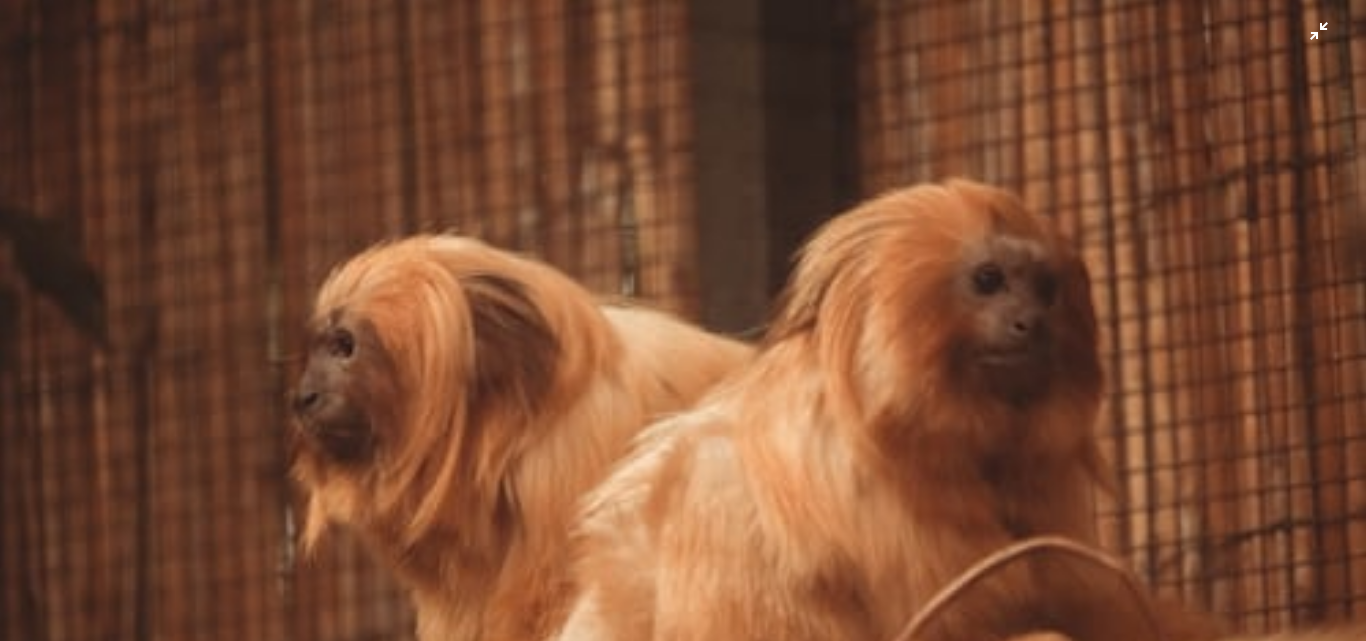 type 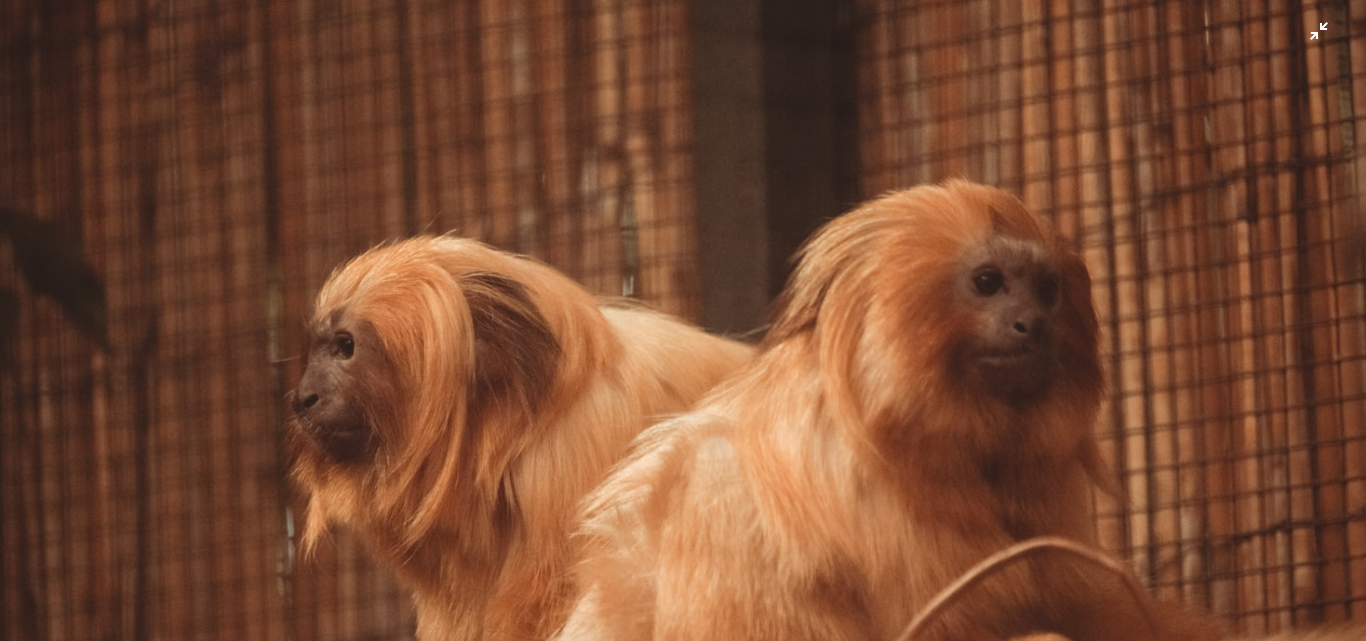 scroll, scrollTop: 129, scrollLeft: 0, axis: vertical 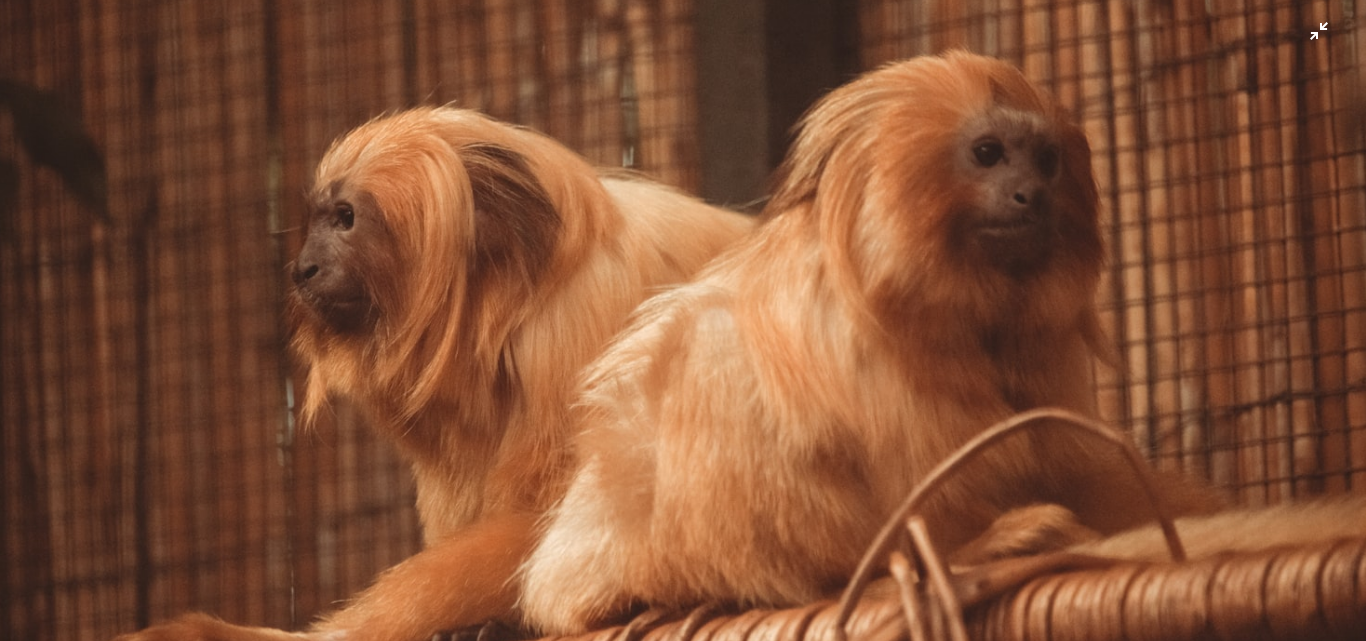 click at bounding box center (683, 326) 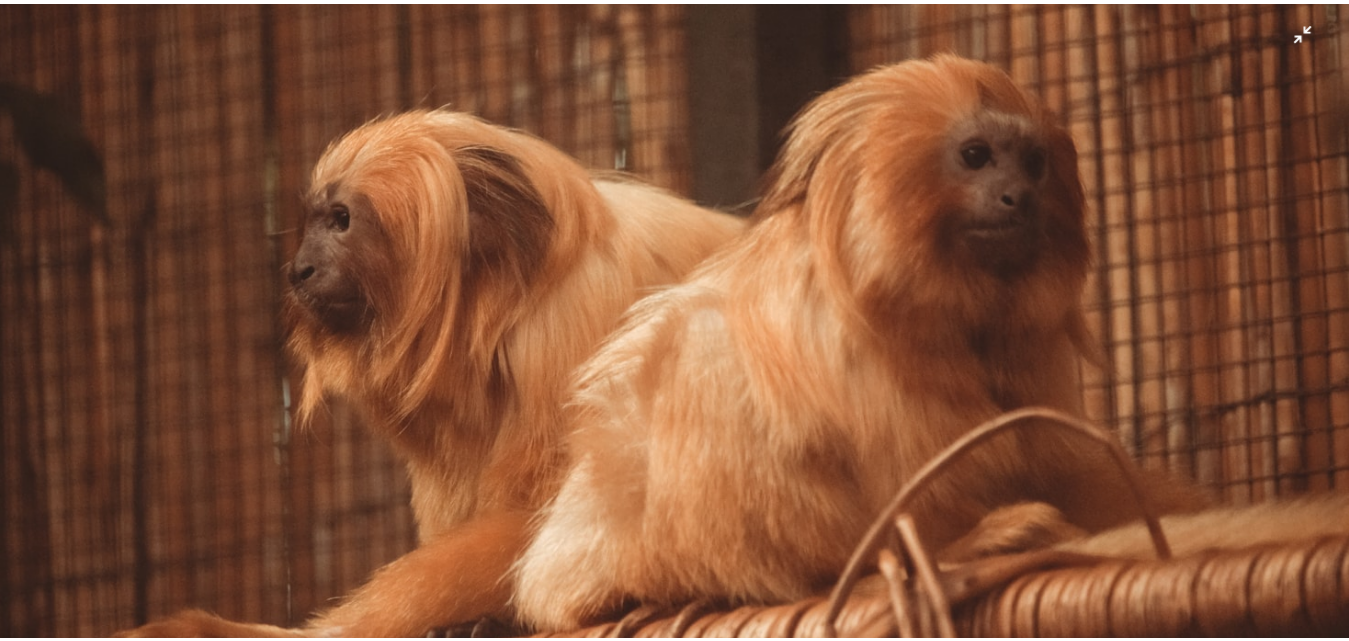 scroll, scrollTop: 27, scrollLeft: 0, axis: vertical 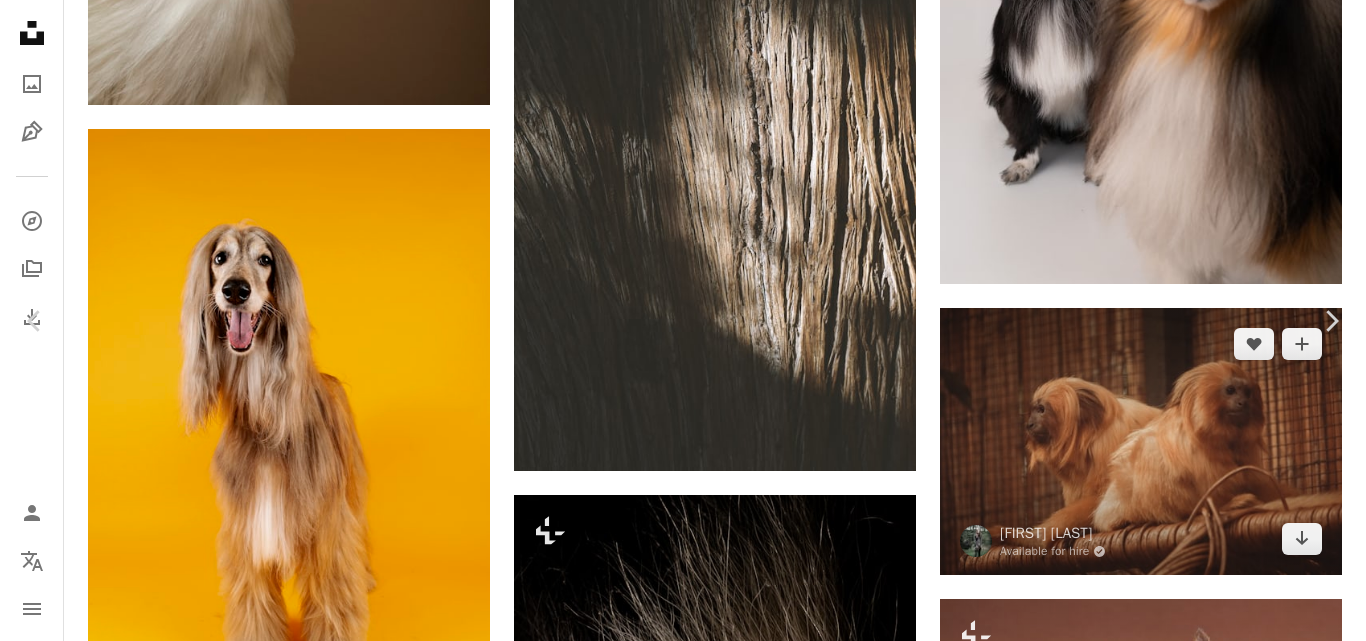drag, startPoint x: 1331, startPoint y: 194, endPoint x: 1259, endPoint y: 208, distance: 73.34848 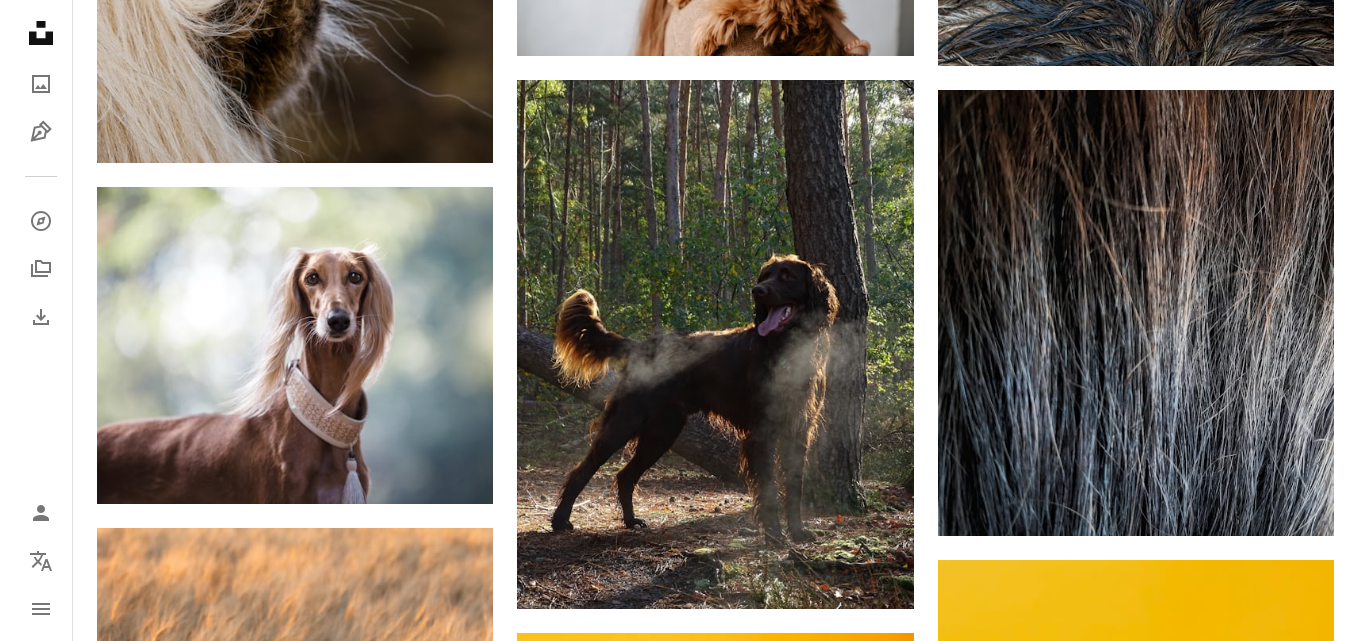 scroll, scrollTop: 13706, scrollLeft: 0, axis: vertical 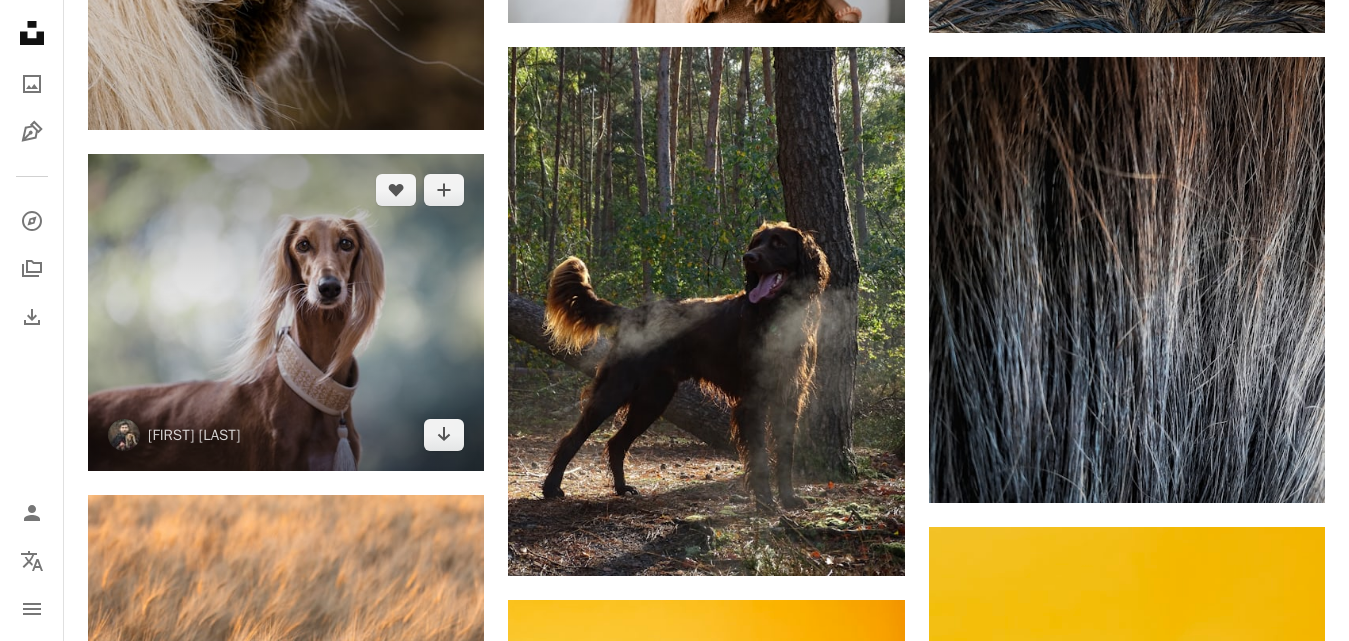 click at bounding box center [286, 312] 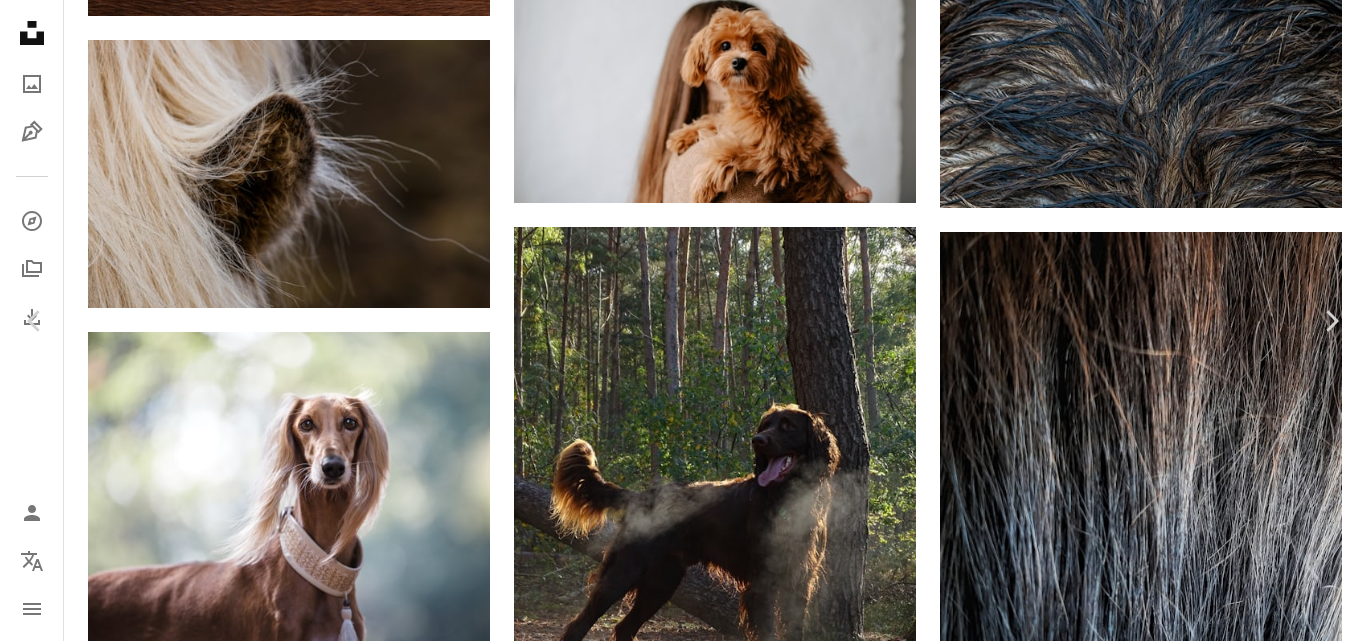 click at bounding box center [676, 4865] 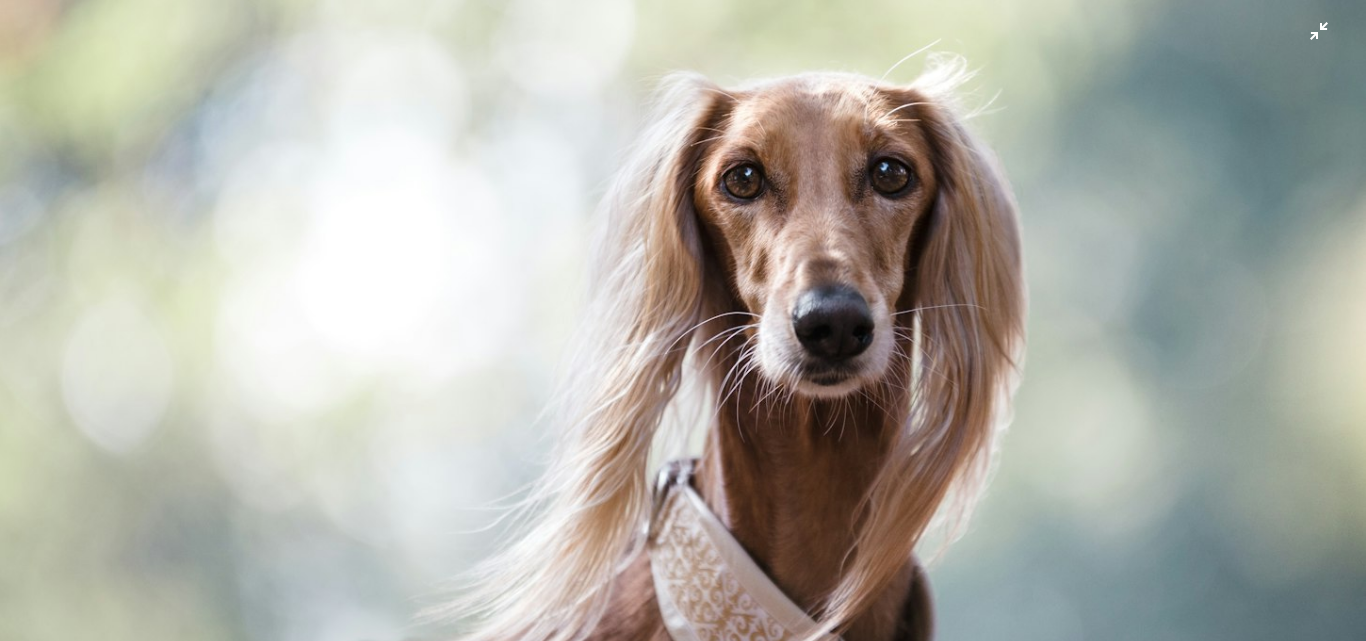 scroll, scrollTop: 100, scrollLeft: 0, axis: vertical 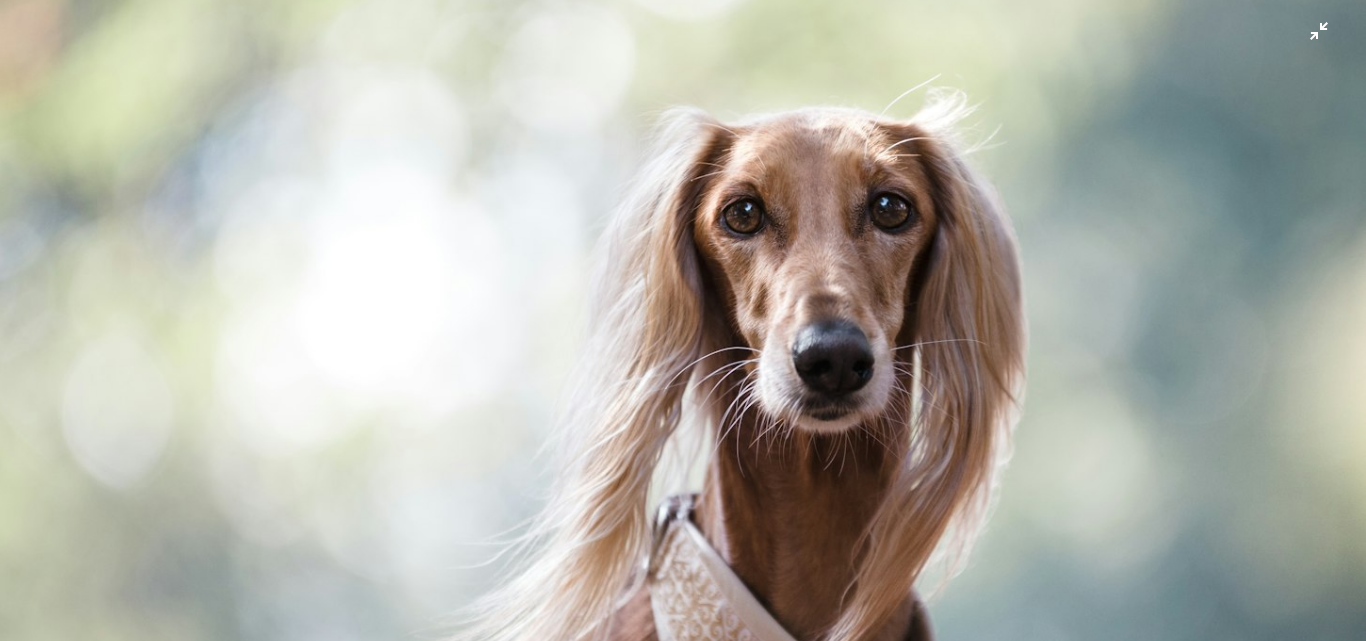 type 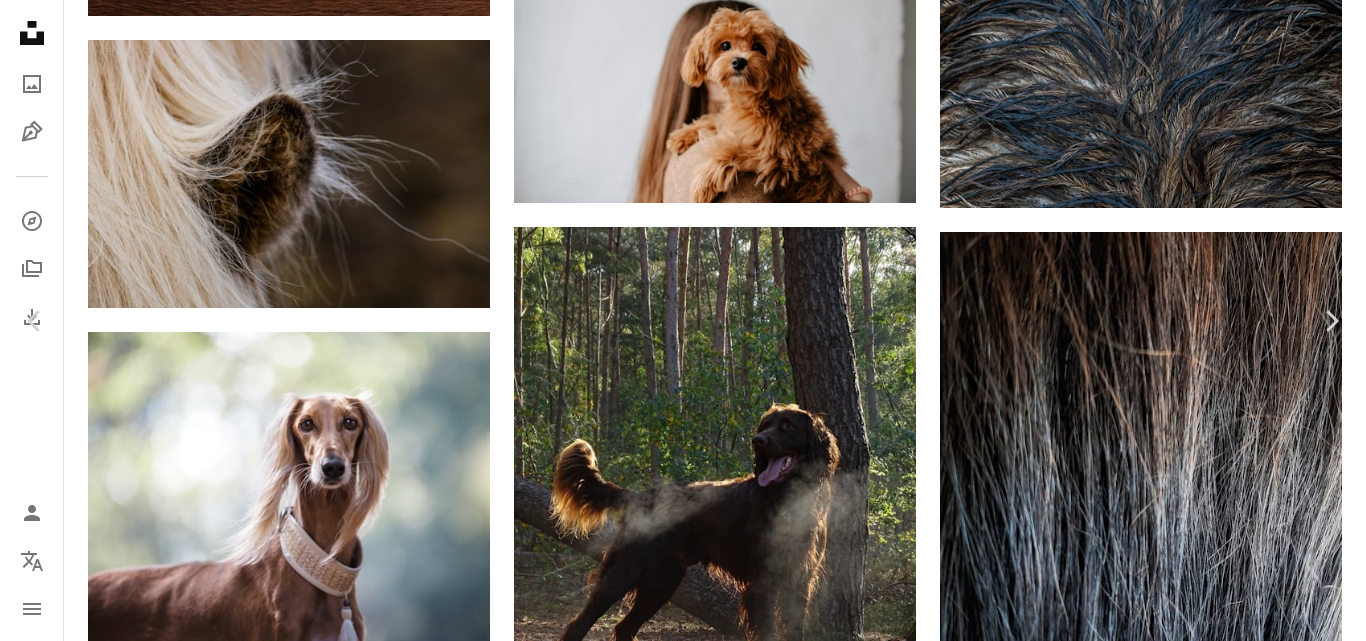 type 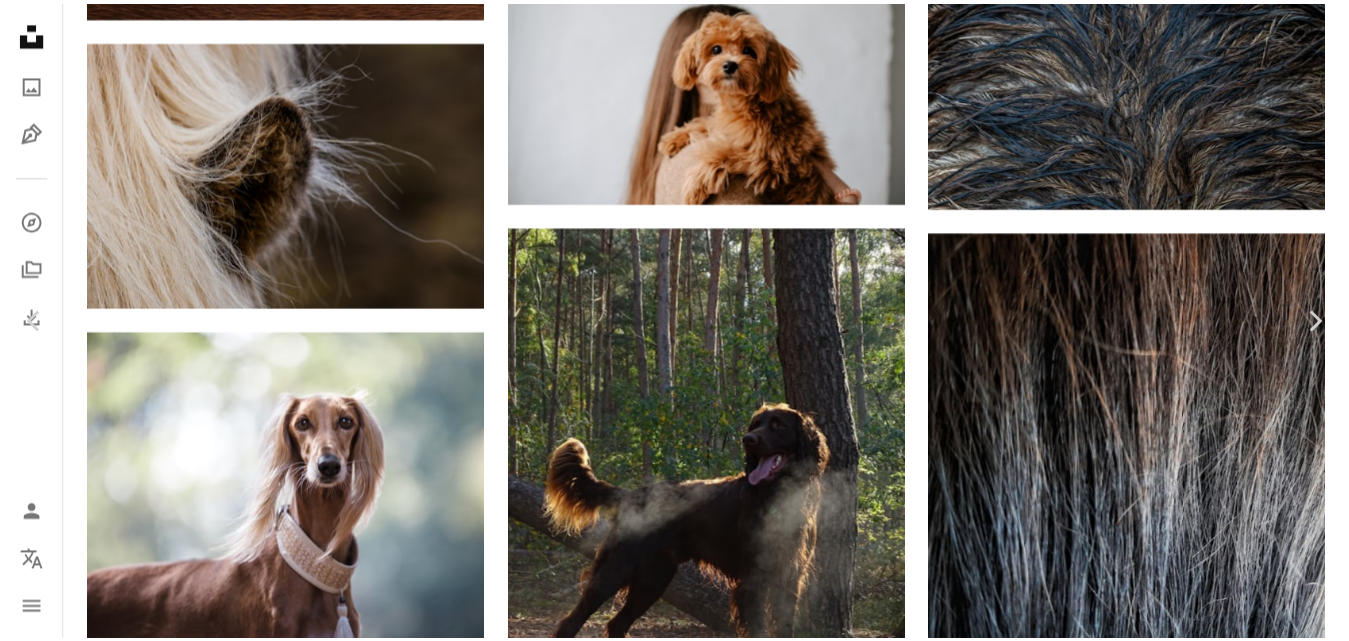 scroll, scrollTop: 27, scrollLeft: 0, axis: vertical 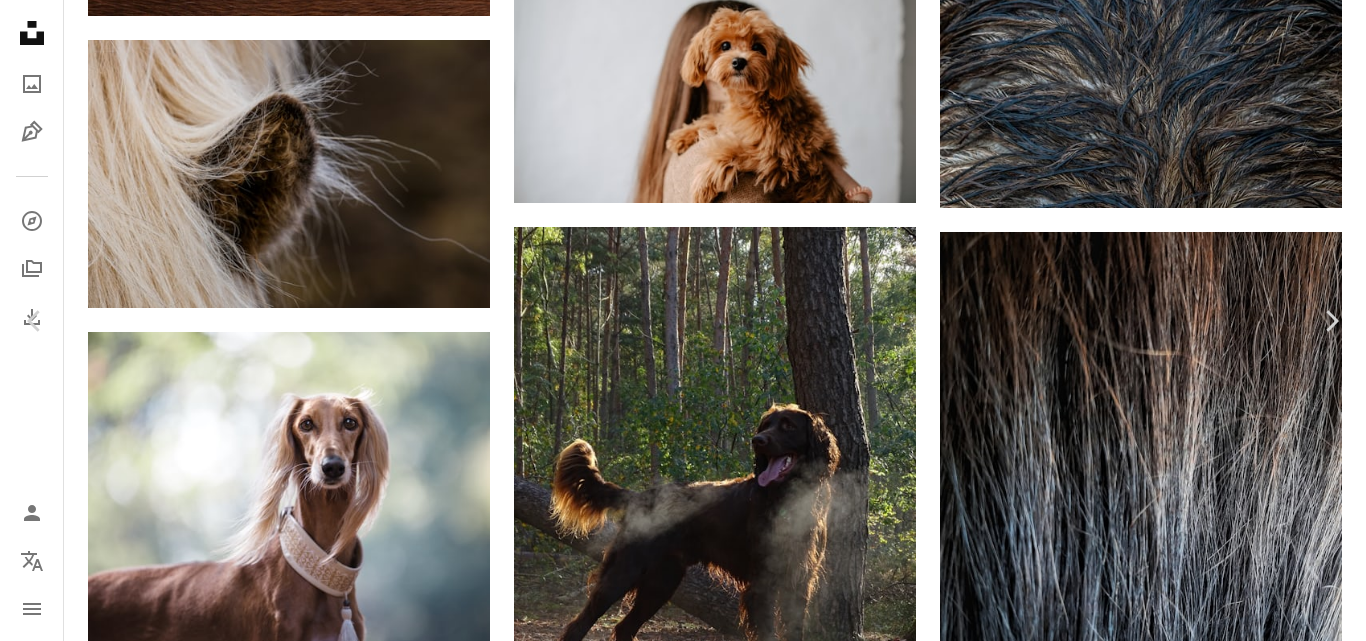 click on "**********" at bounding box center (683, -4610) 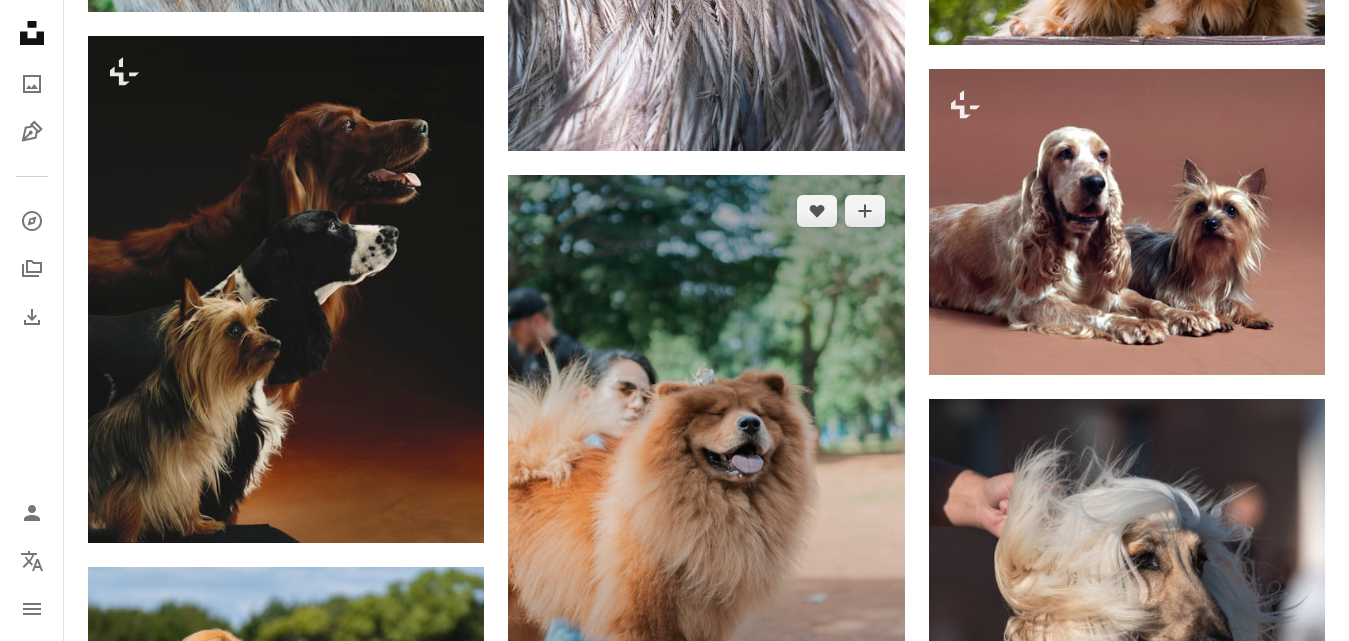 scroll, scrollTop: 15106, scrollLeft: 0, axis: vertical 